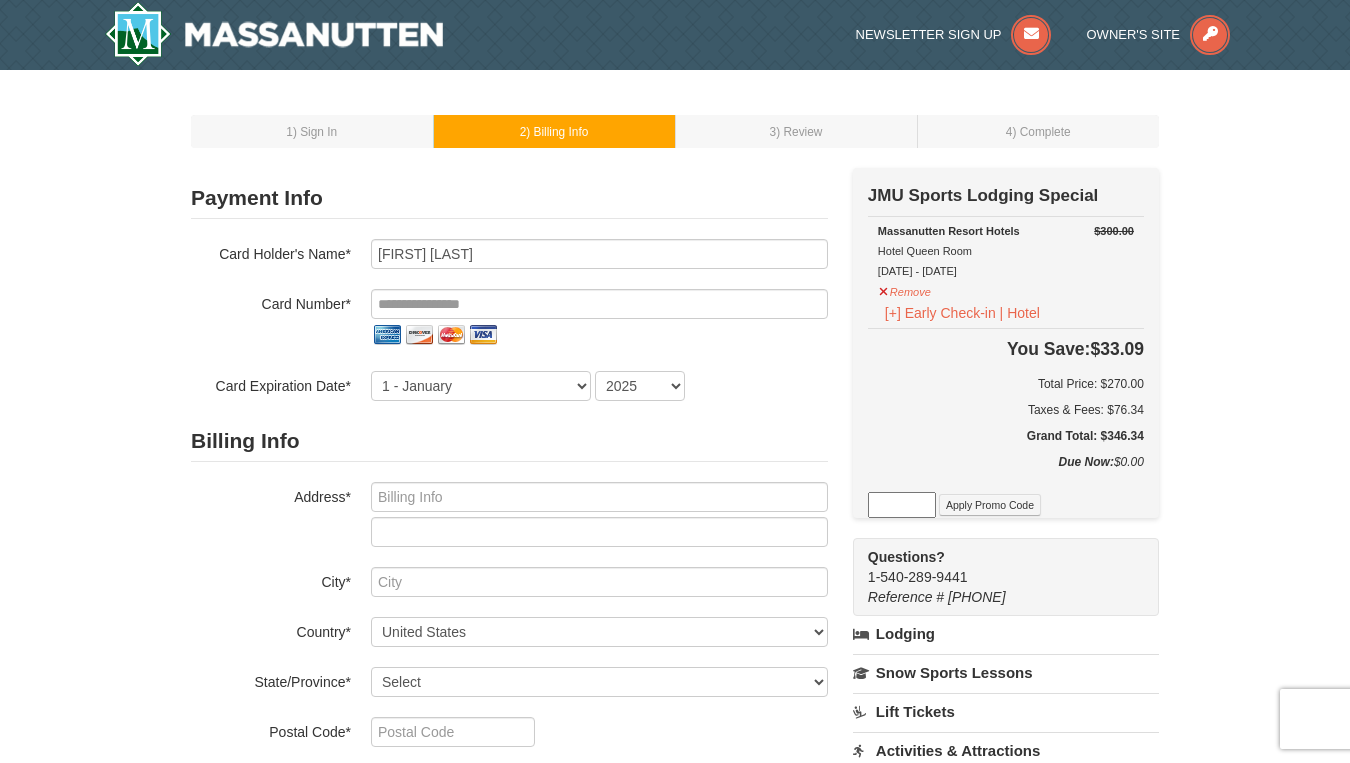 scroll, scrollTop: 90, scrollLeft: 0, axis: vertical 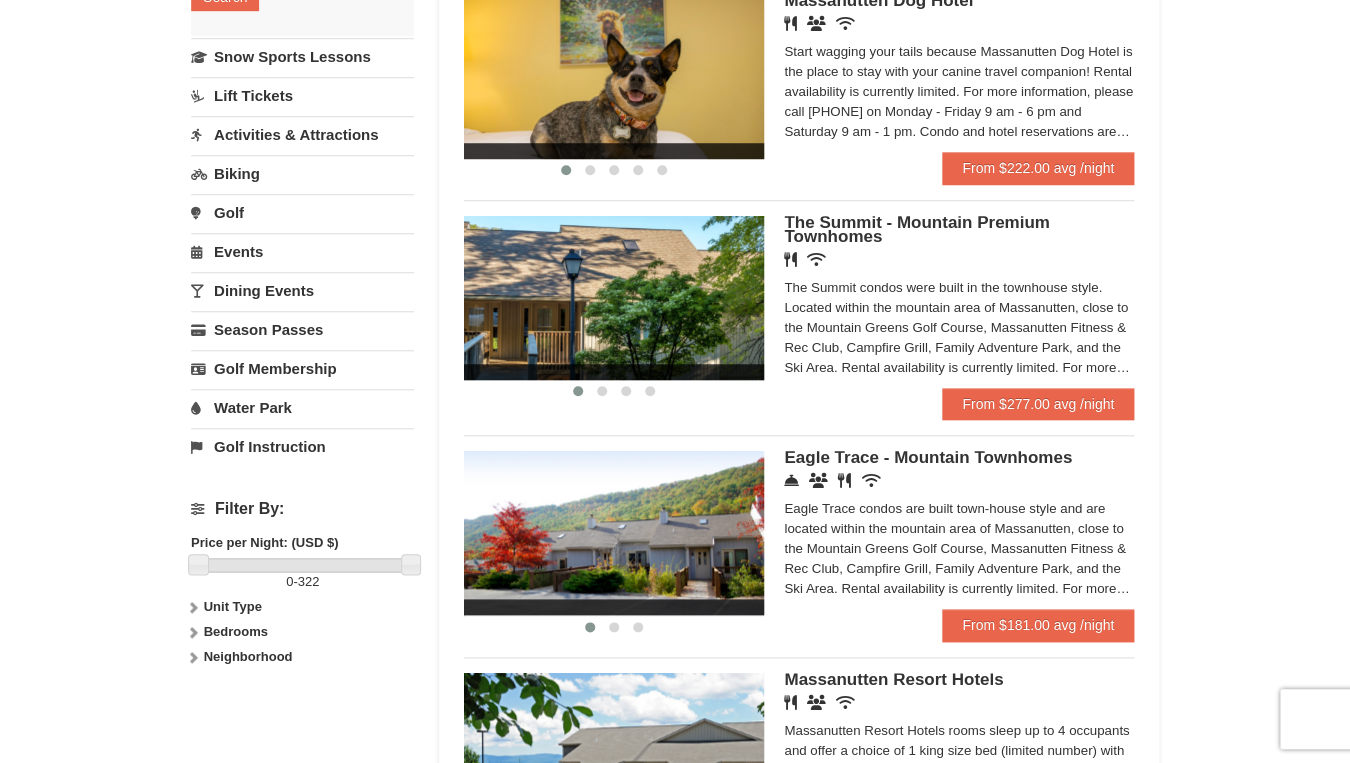 click on "‹ ›
The Summit - Mountain Premium Townhomes
Restaurant Wireless Internet (free)
The Summit condos were built in the townhouse style. Located within the mountain area of Massanutten, close to the Mountain Greens Golf Course, Massanutten Fitness & Rec Club, Campfire Grill, Family Adventure Park, and the Ski Area.
Rental availability is currently limited. For more information, please call 540.289.4952 on Monday - Friday 9 am - 6 pm and Saturday 9 am - 1 pm. Condo and hotel reservations are subject to a $25 change fee.
We look forward to welcoming you!" at bounding box center (799, 301) 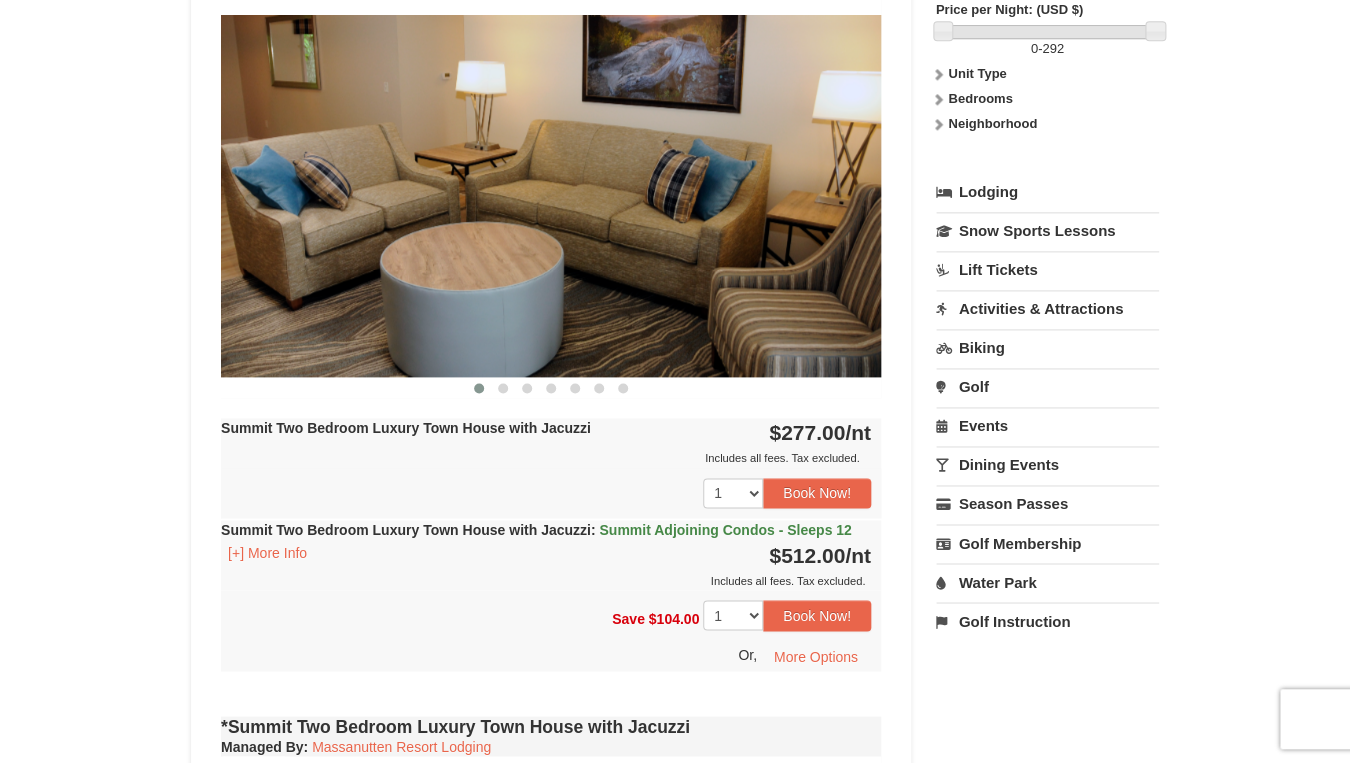 scroll, scrollTop: 803, scrollLeft: 0, axis: vertical 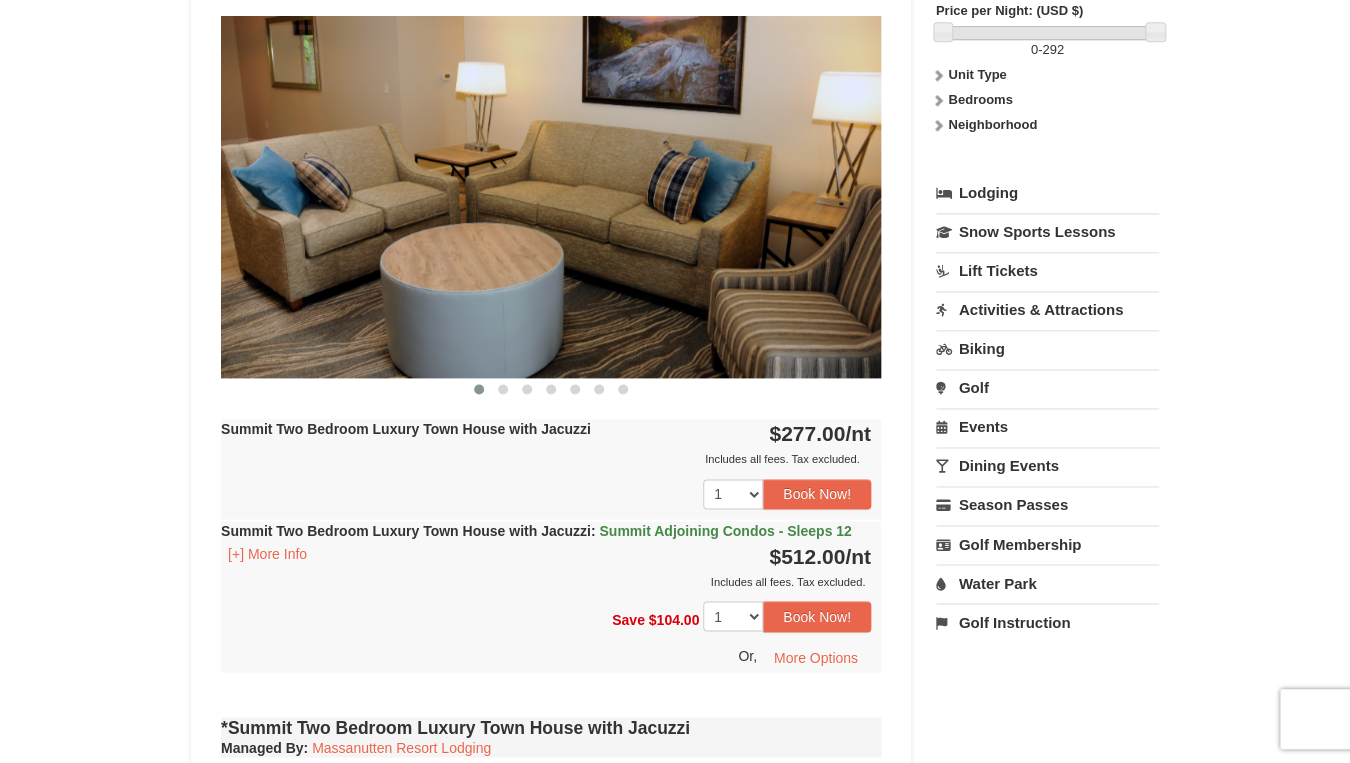 click on "/nt" at bounding box center [858, 433] 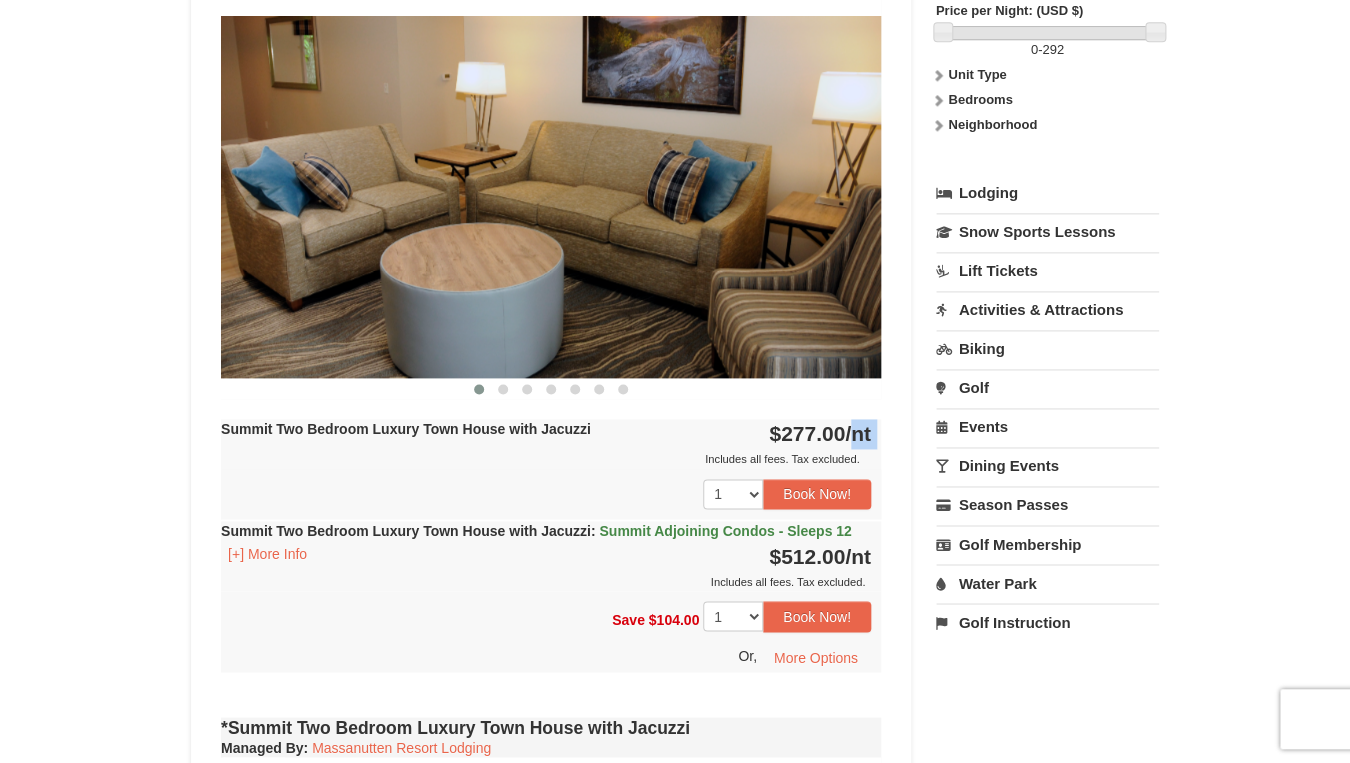 click on "/nt" at bounding box center [858, 433] 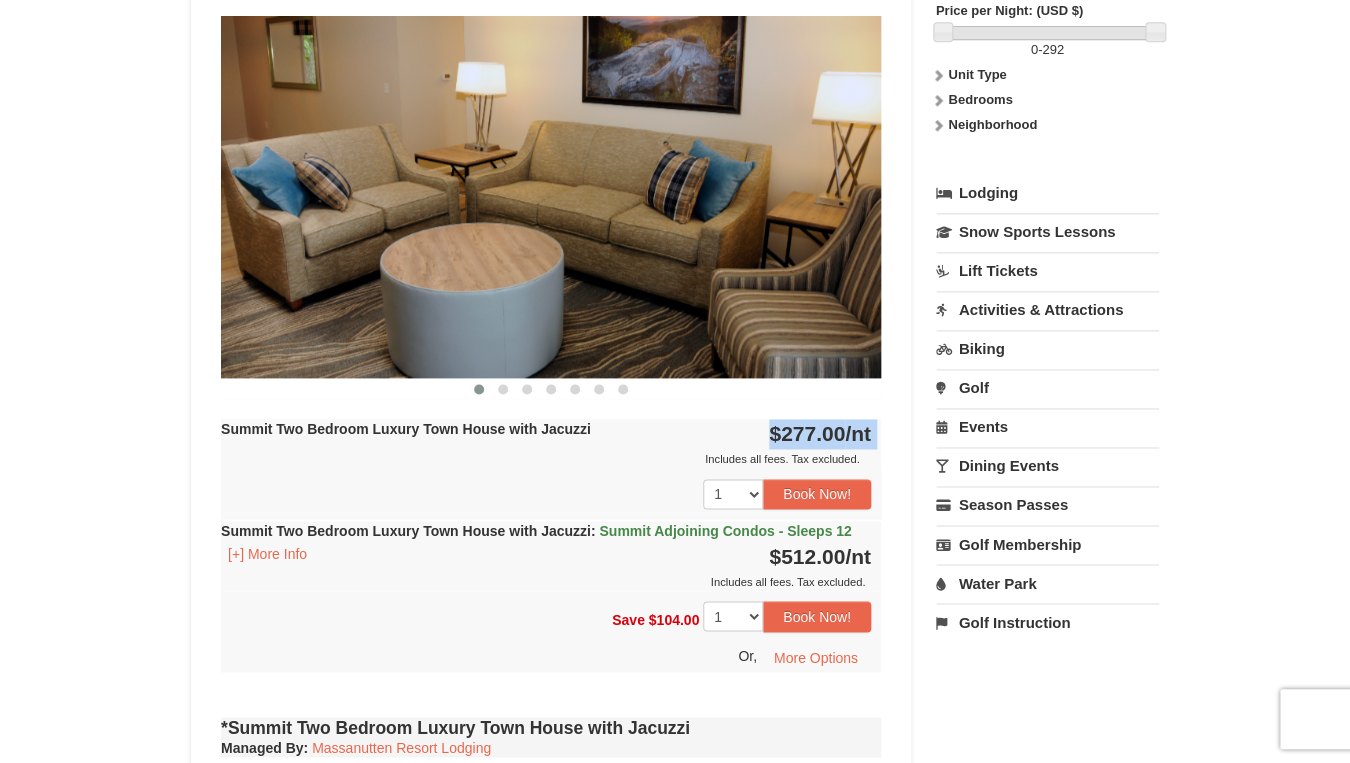 copy on "$277.00 /nt
Includes all fees. Tax excluded." 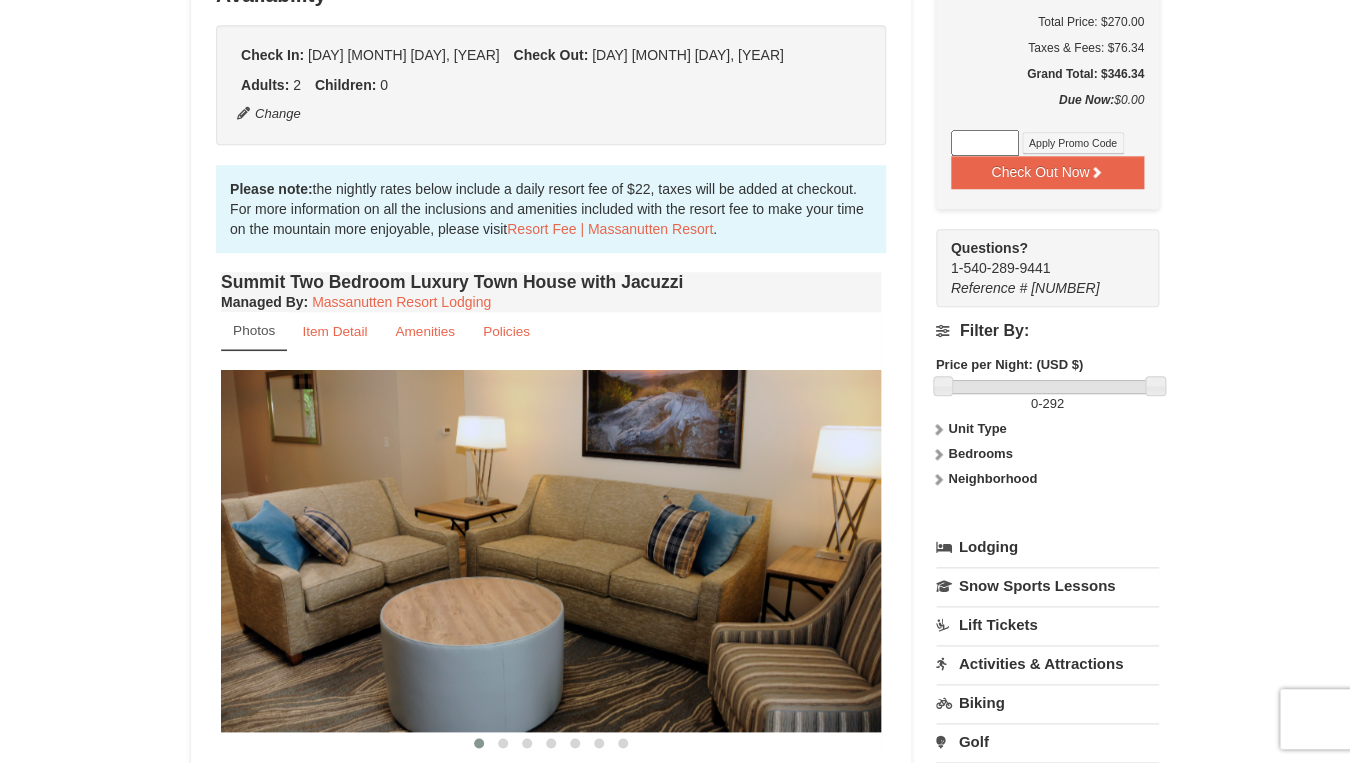 scroll, scrollTop: 438, scrollLeft: 0, axis: vertical 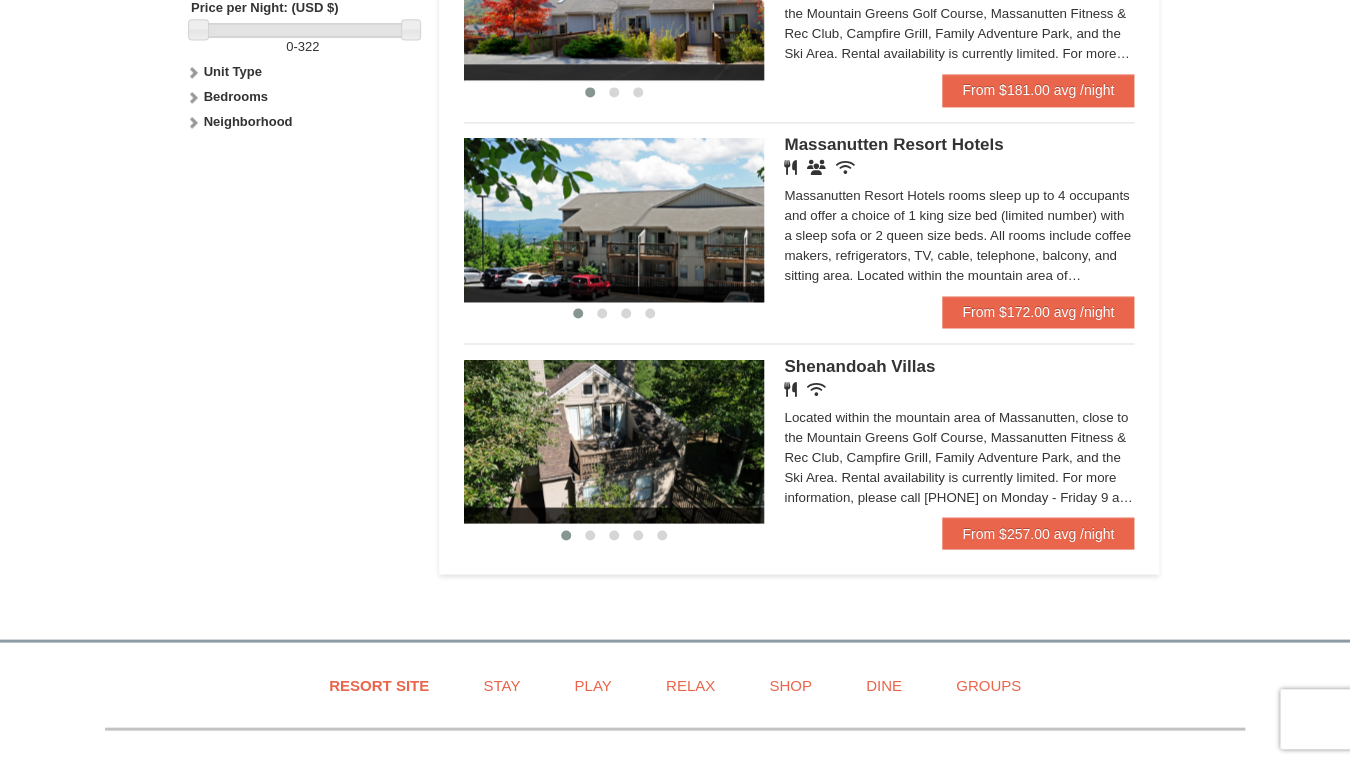 click at bounding box center (614, 220) 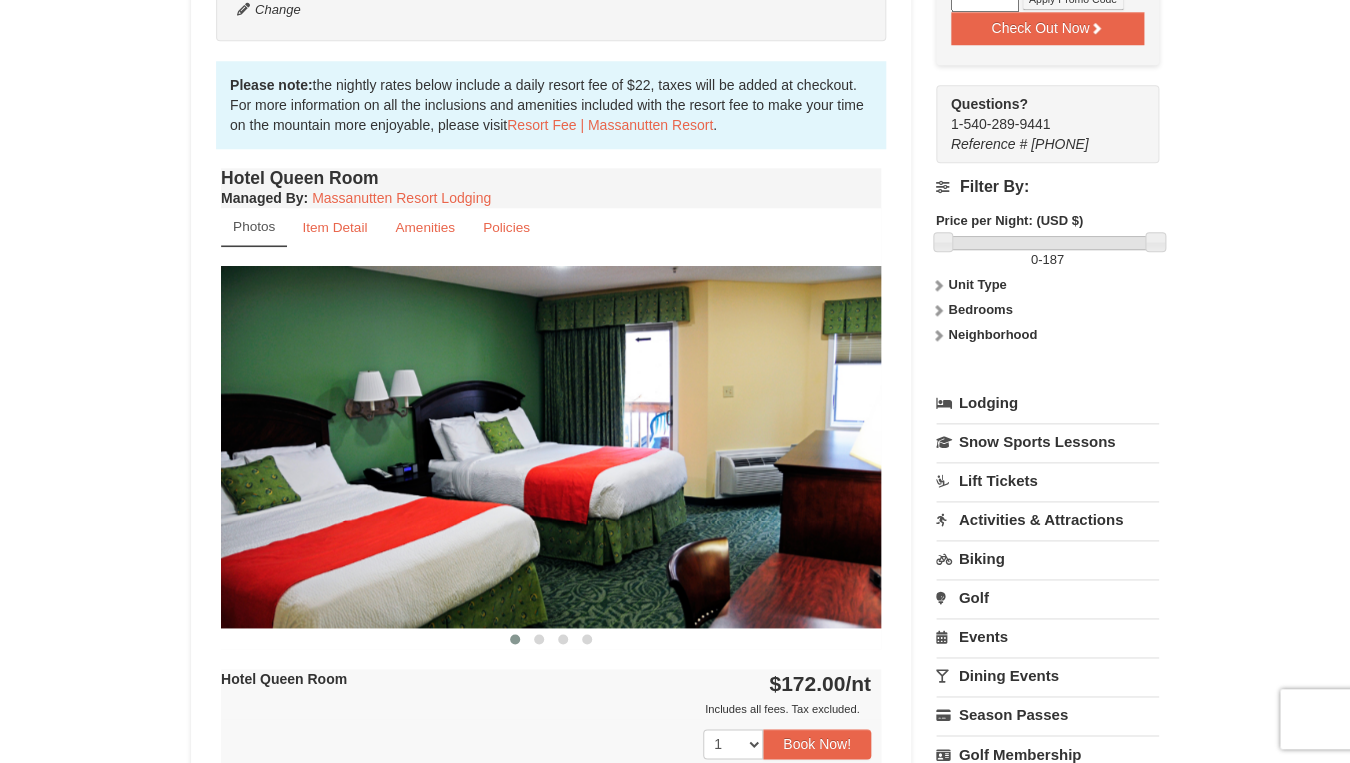 scroll, scrollTop: 594, scrollLeft: 0, axis: vertical 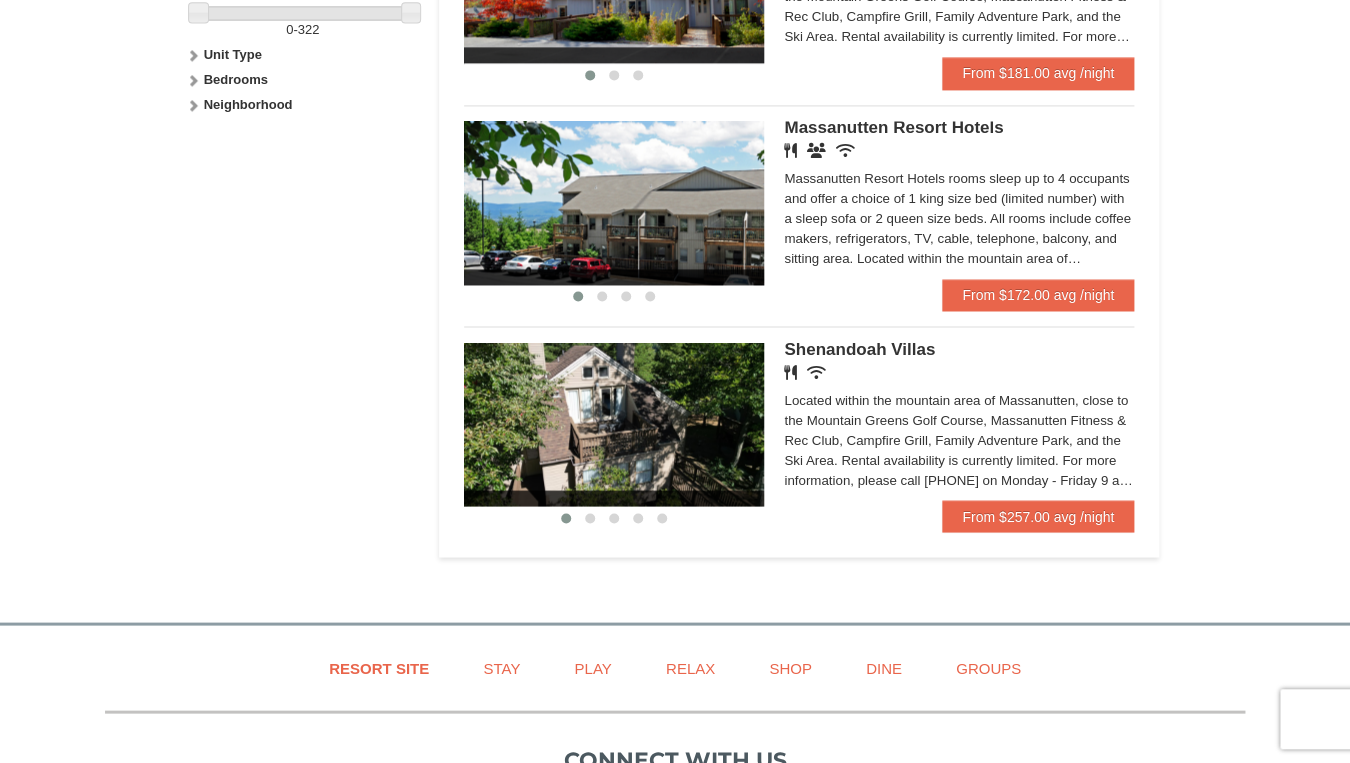 click at bounding box center (614, 424) 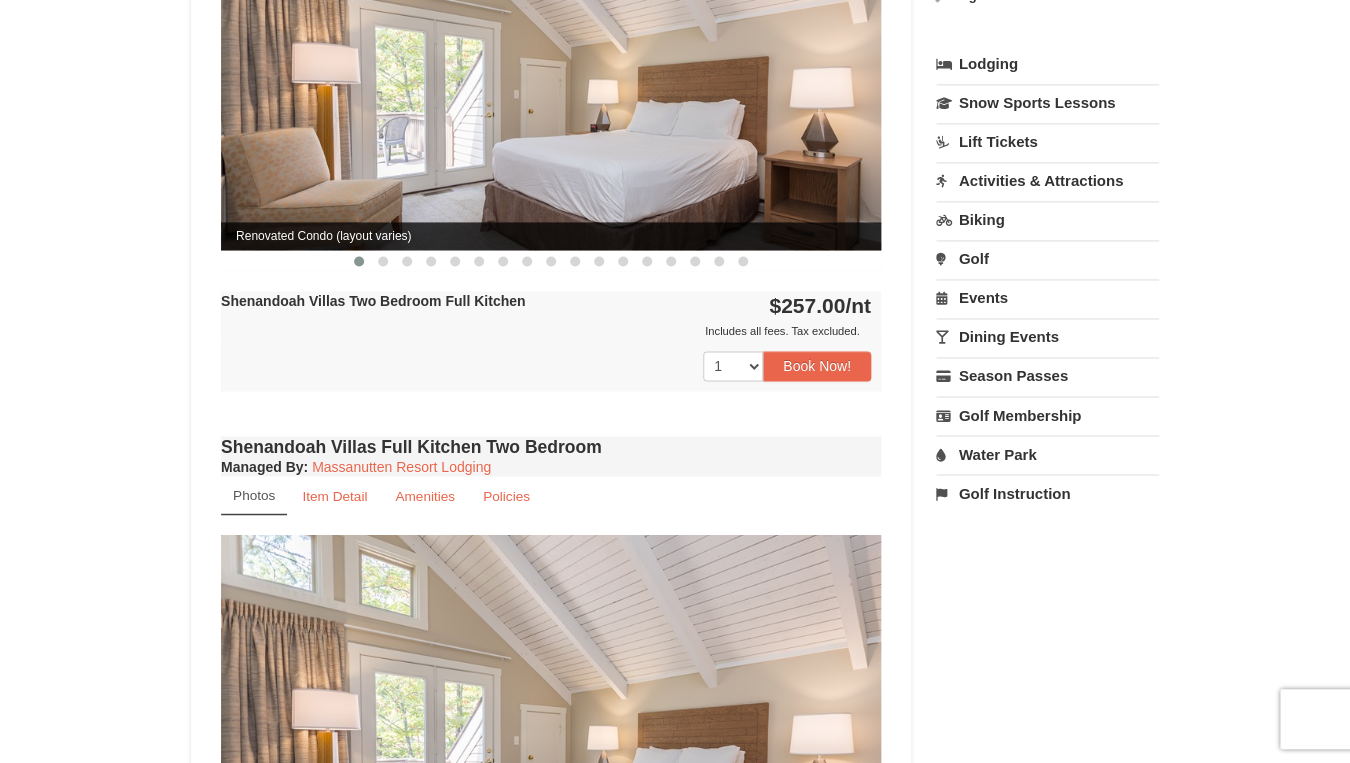 scroll, scrollTop: 940, scrollLeft: 0, axis: vertical 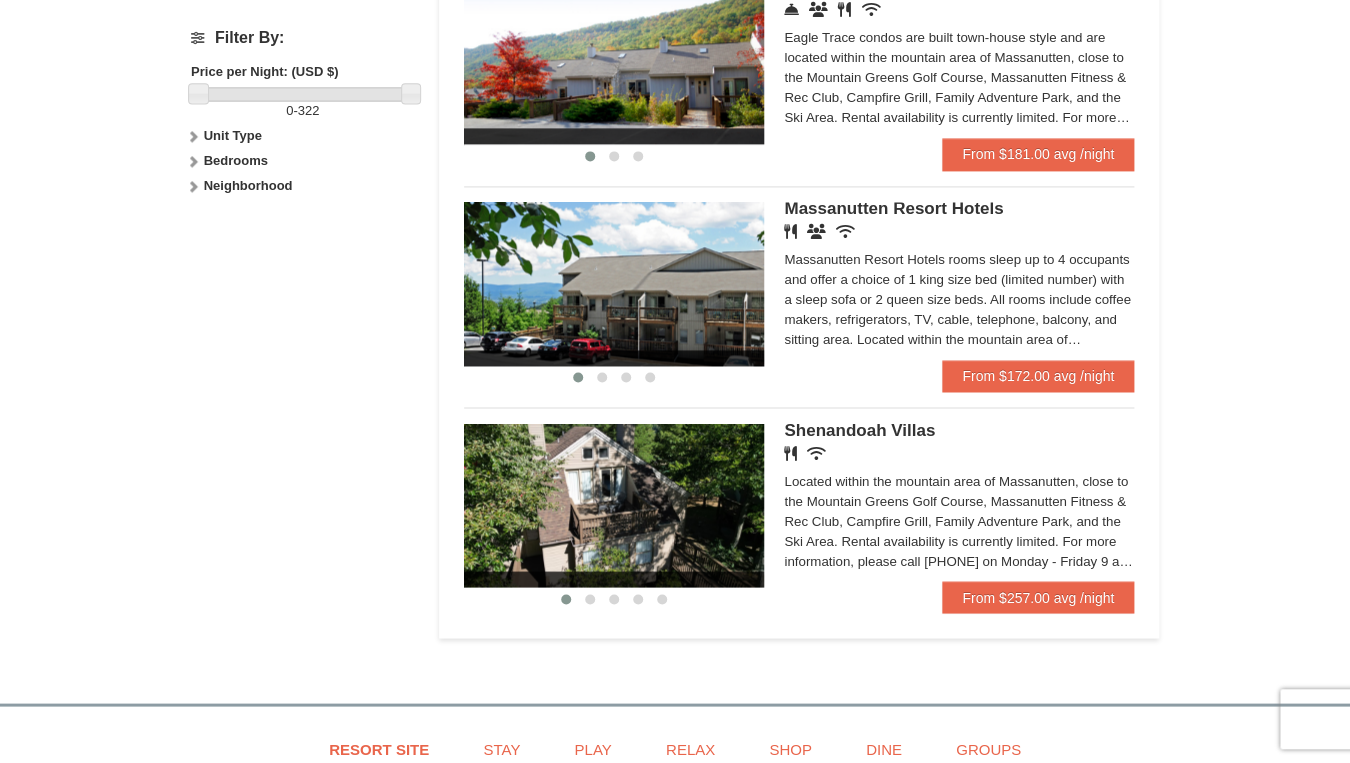 click at bounding box center (614, 284) 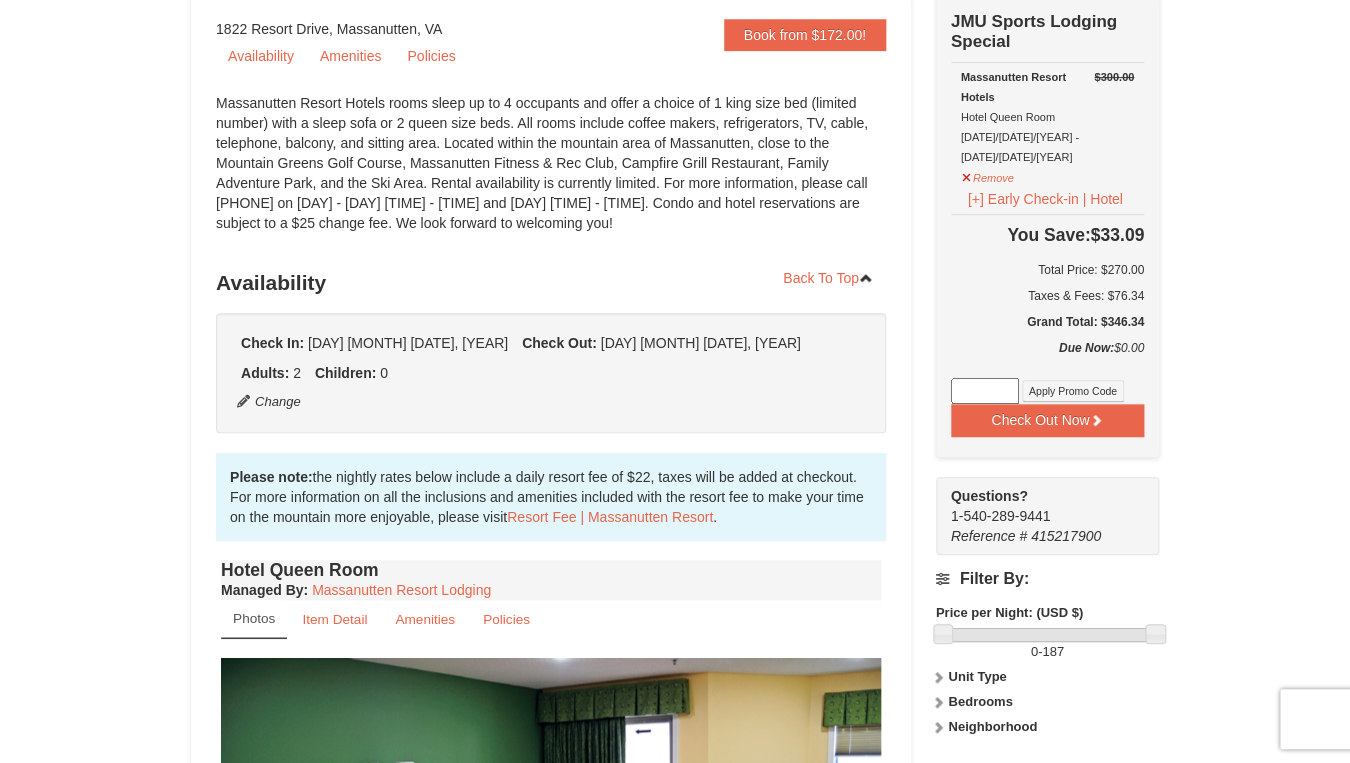 scroll, scrollTop: 64, scrollLeft: 0, axis: vertical 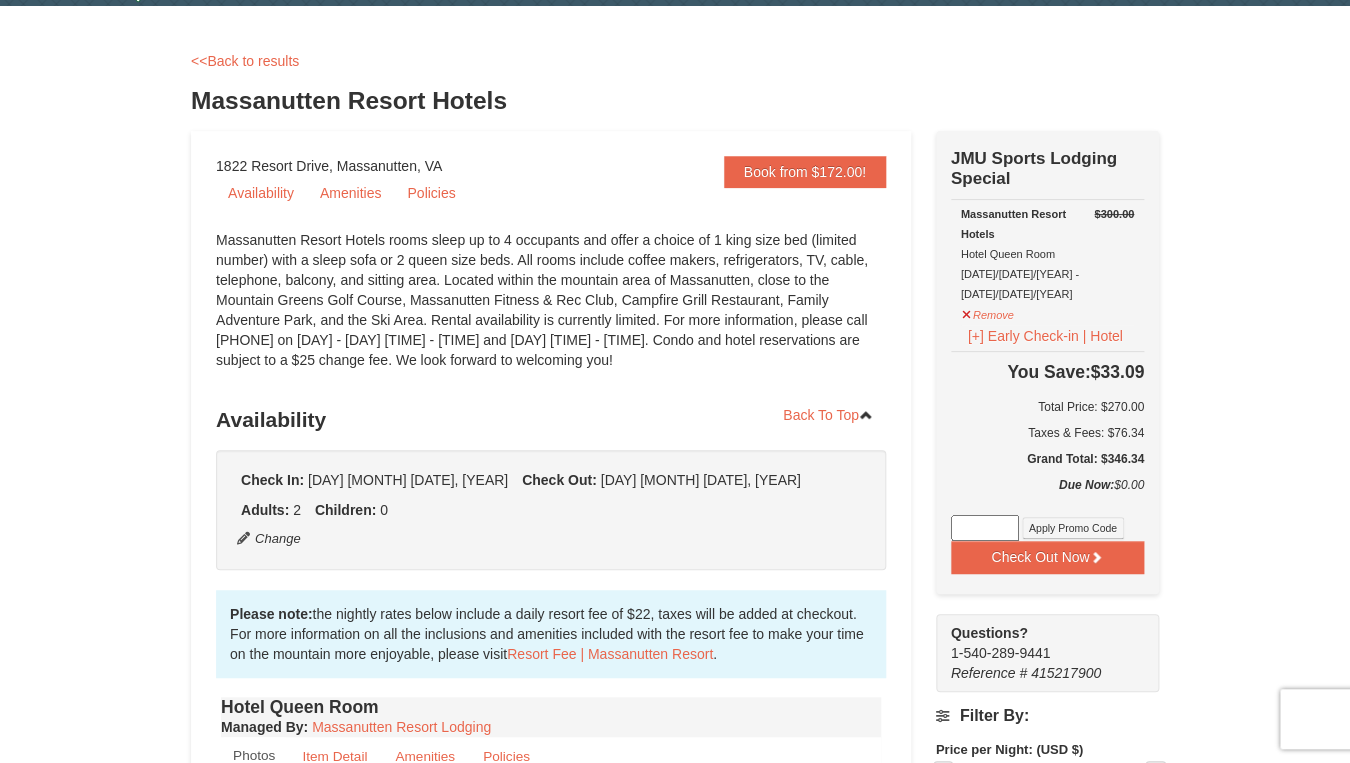 click on "Massanutten Resort Hotels" at bounding box center [675, 101] 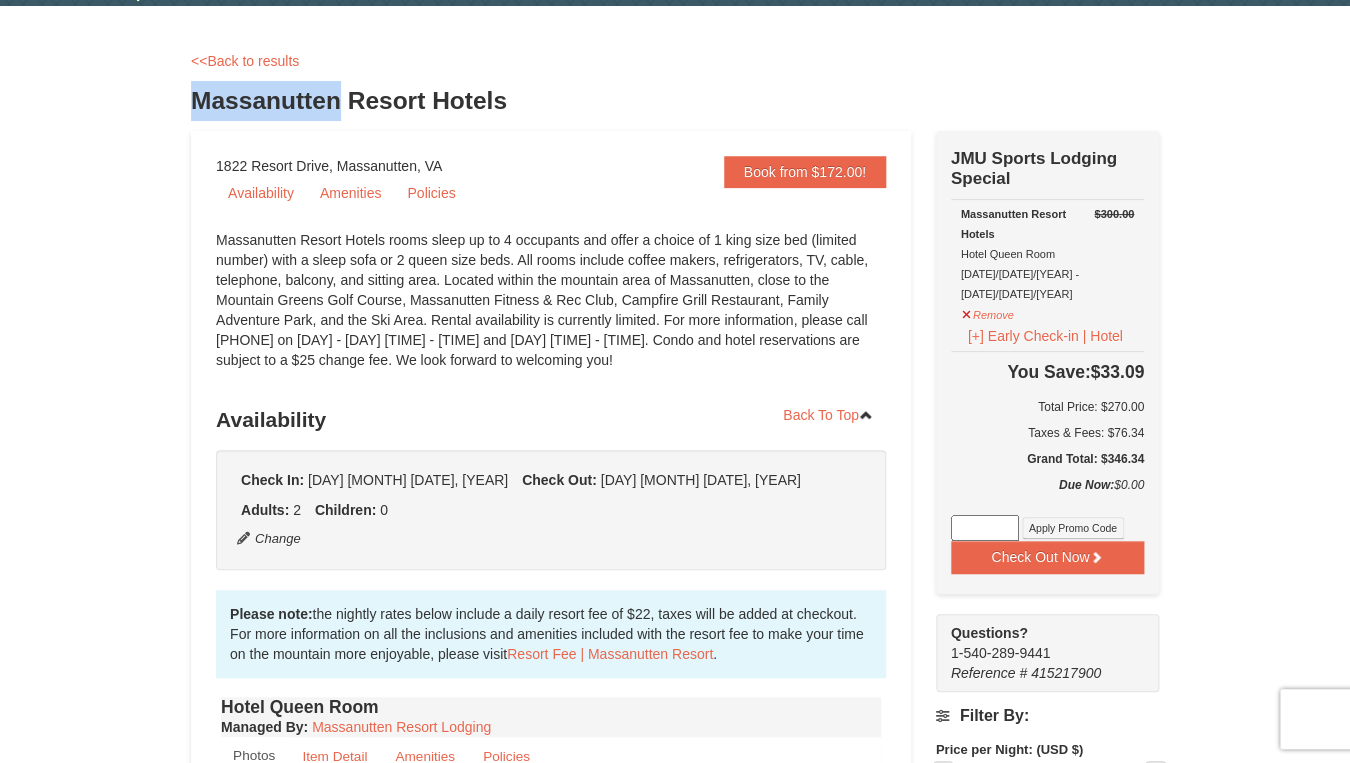 click on "Massanutten Resort Hotels" at bounding box center (675, 101) 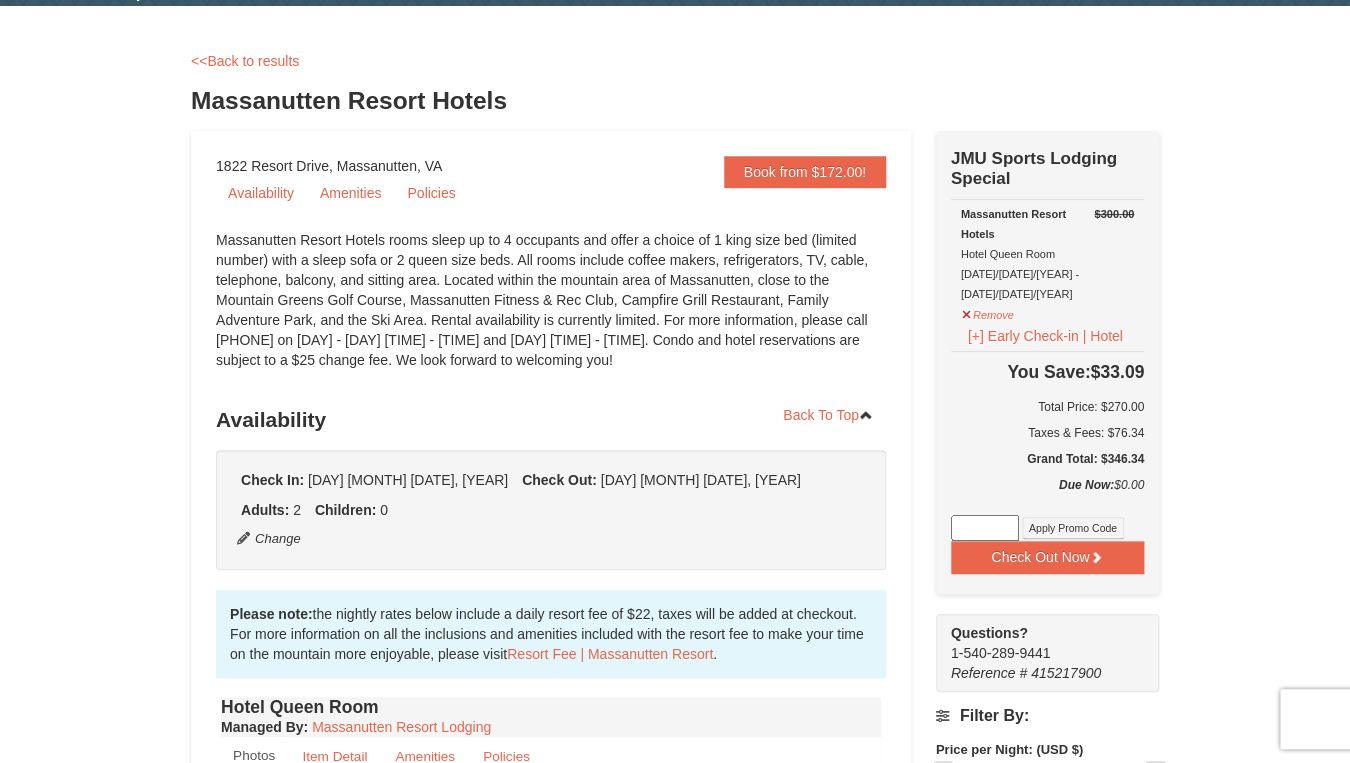 click at bounding box center (985, 528) 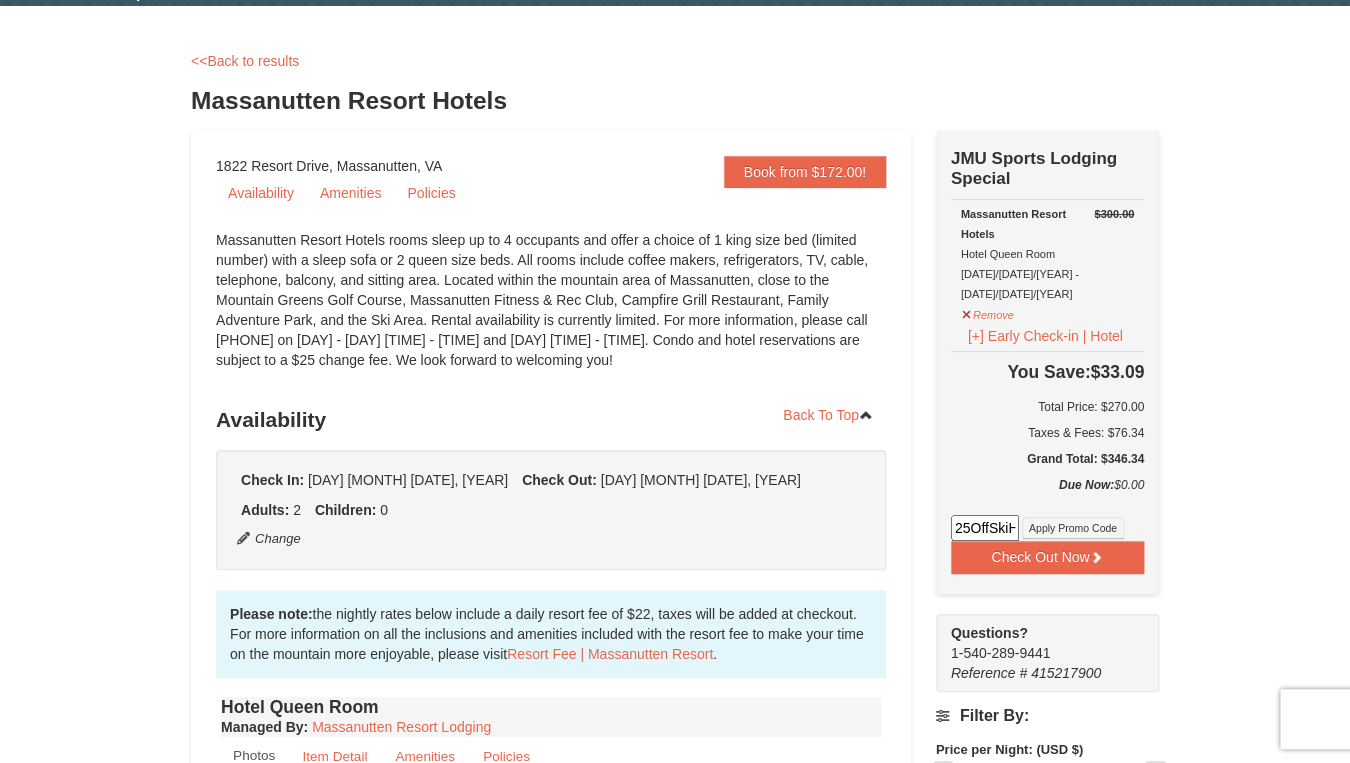 scroll, scrollTop: 0, scrollLeft: 28, axis: horizontal 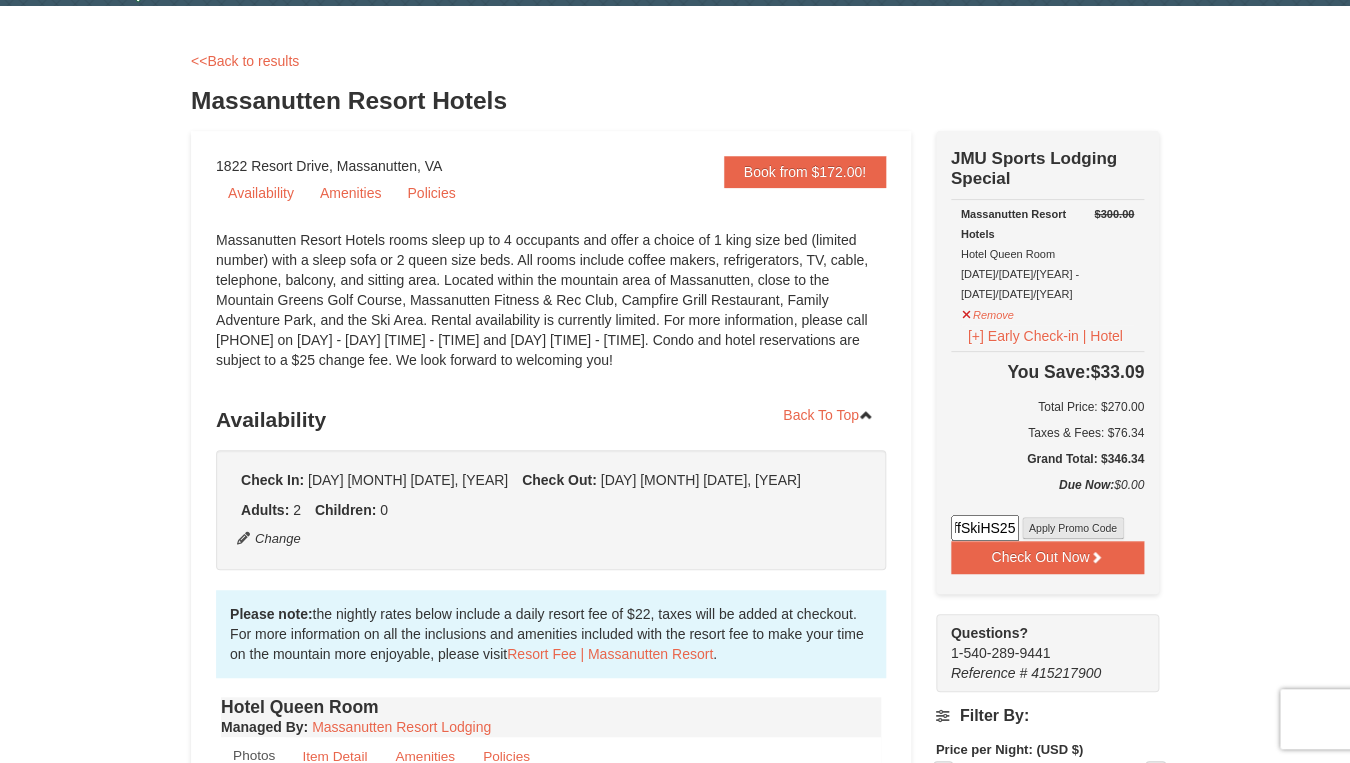type on "25OffSkiHS25" 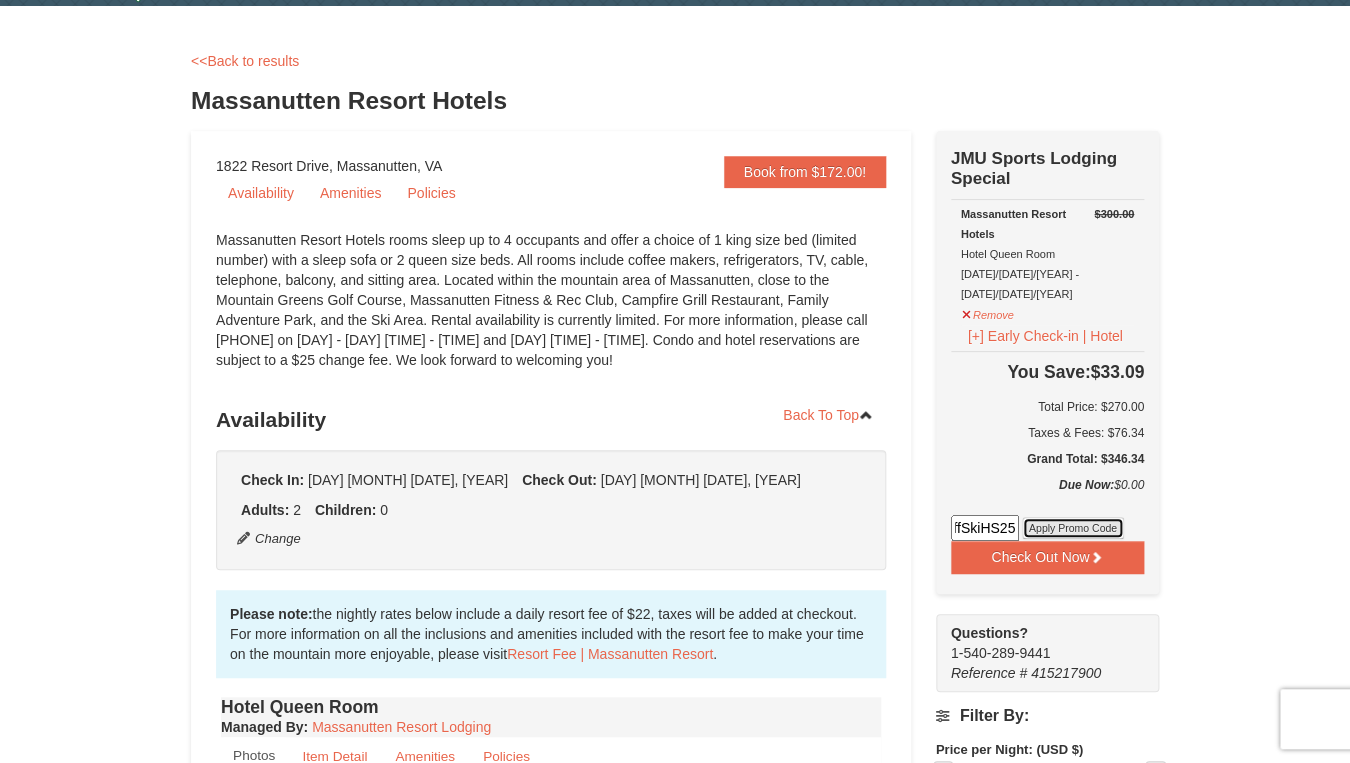 click on "Apply Promo Code" at bounding box center [1073, 528] 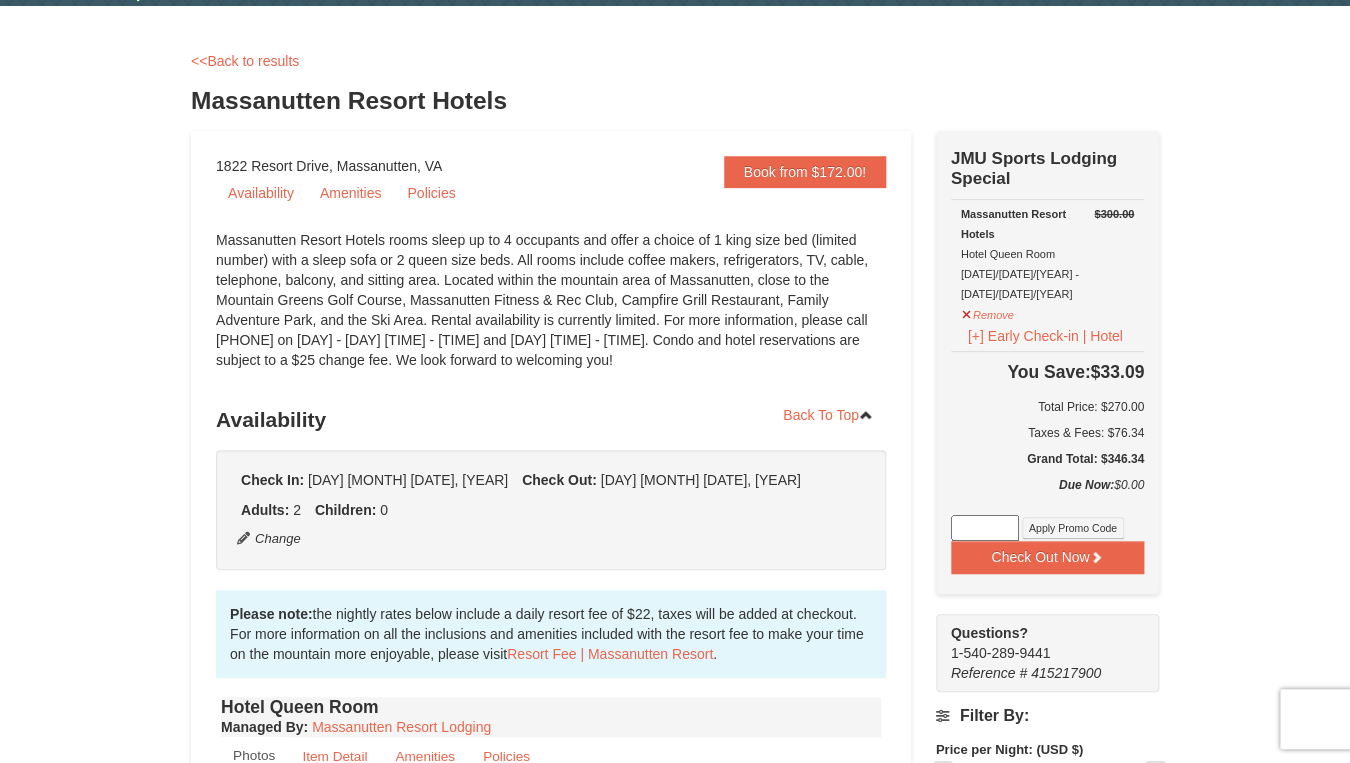 click at bounding box center (985, 528) 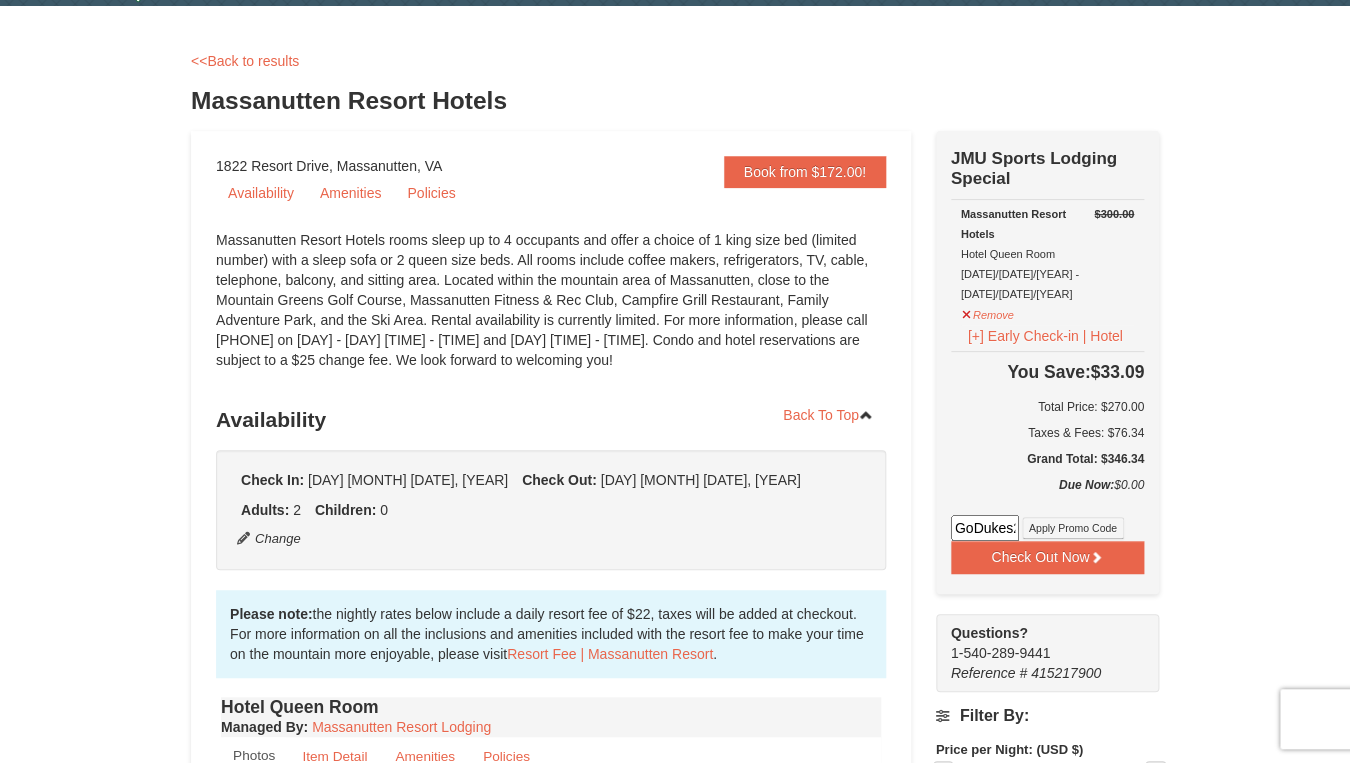 scroll, scrollTop: 0, scrollLeft: 13, axis: horizontal 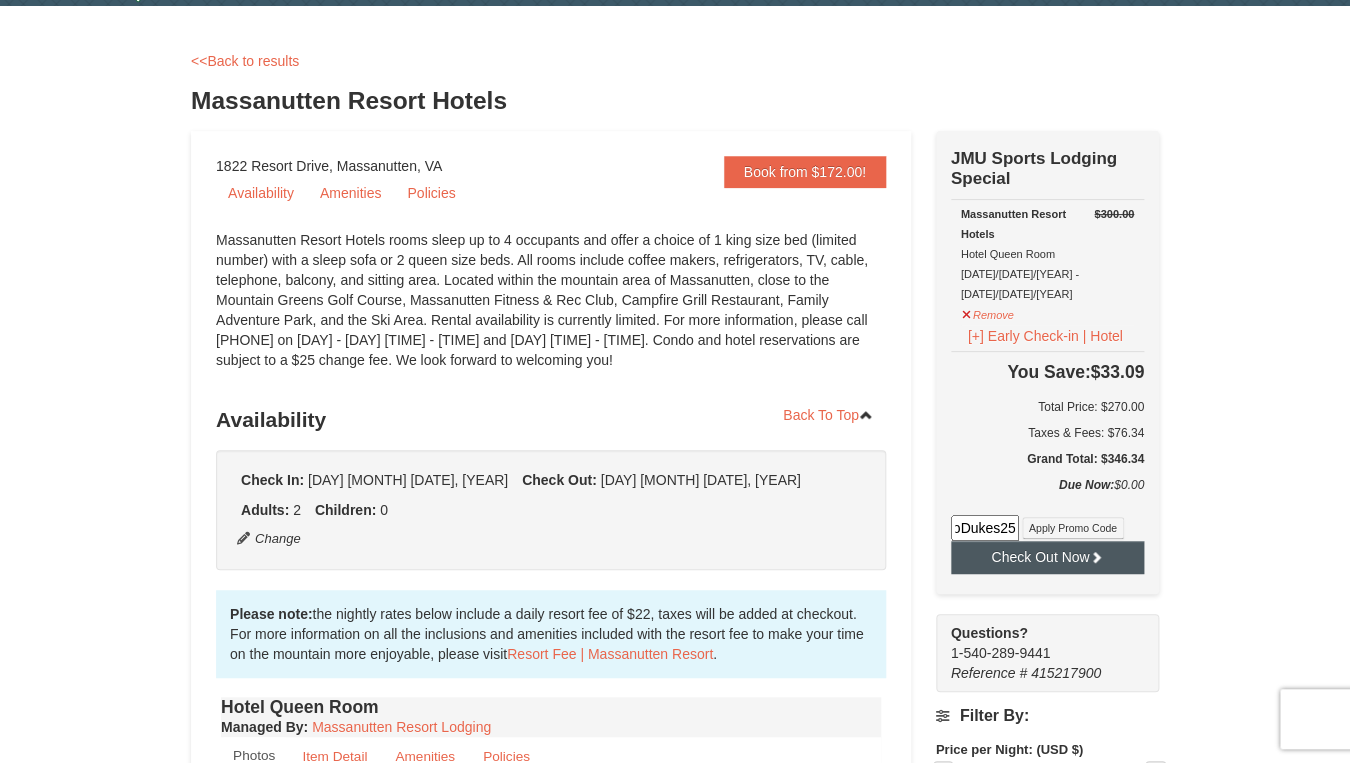 type on "GoDukes25" 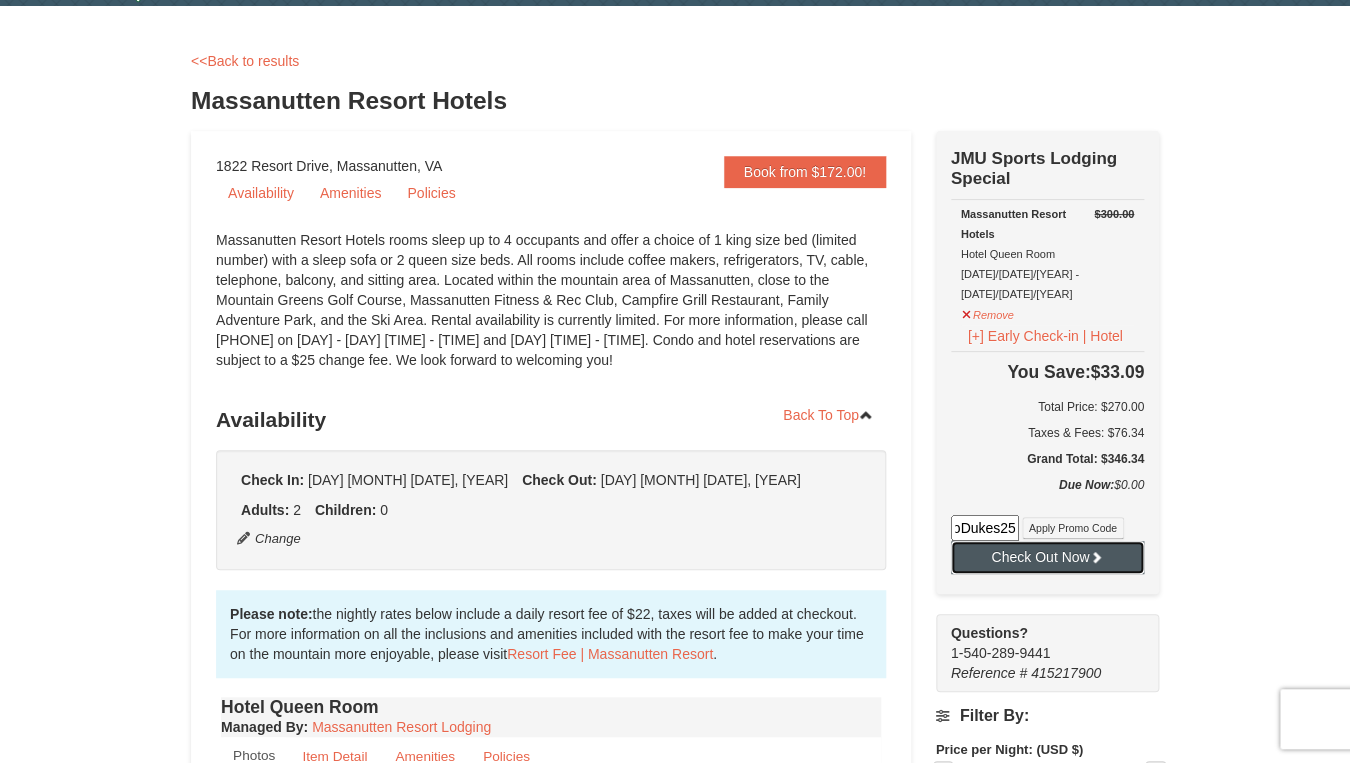 click on "Check Out Now" at bounding box center [1047, 557] 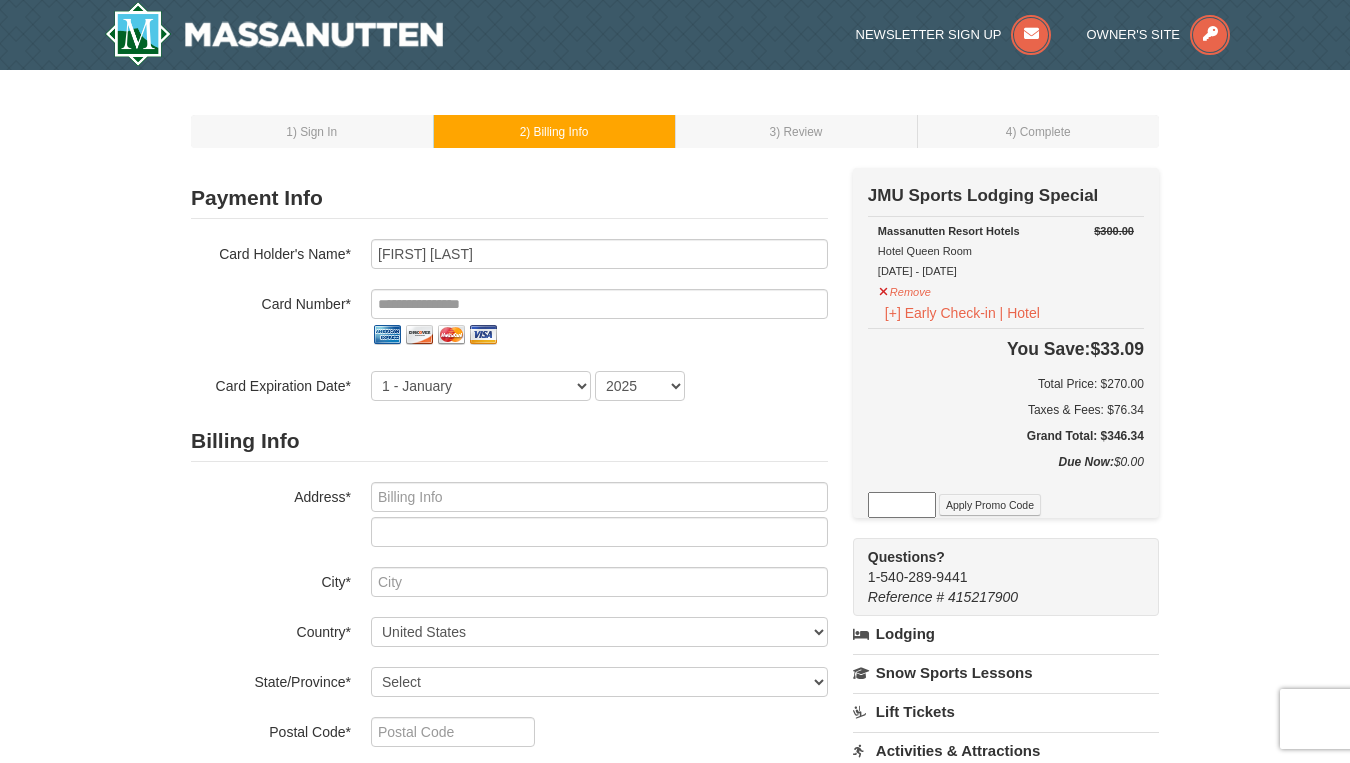scroll, scrollTop: 0, scrollLeft: 0, axis: both 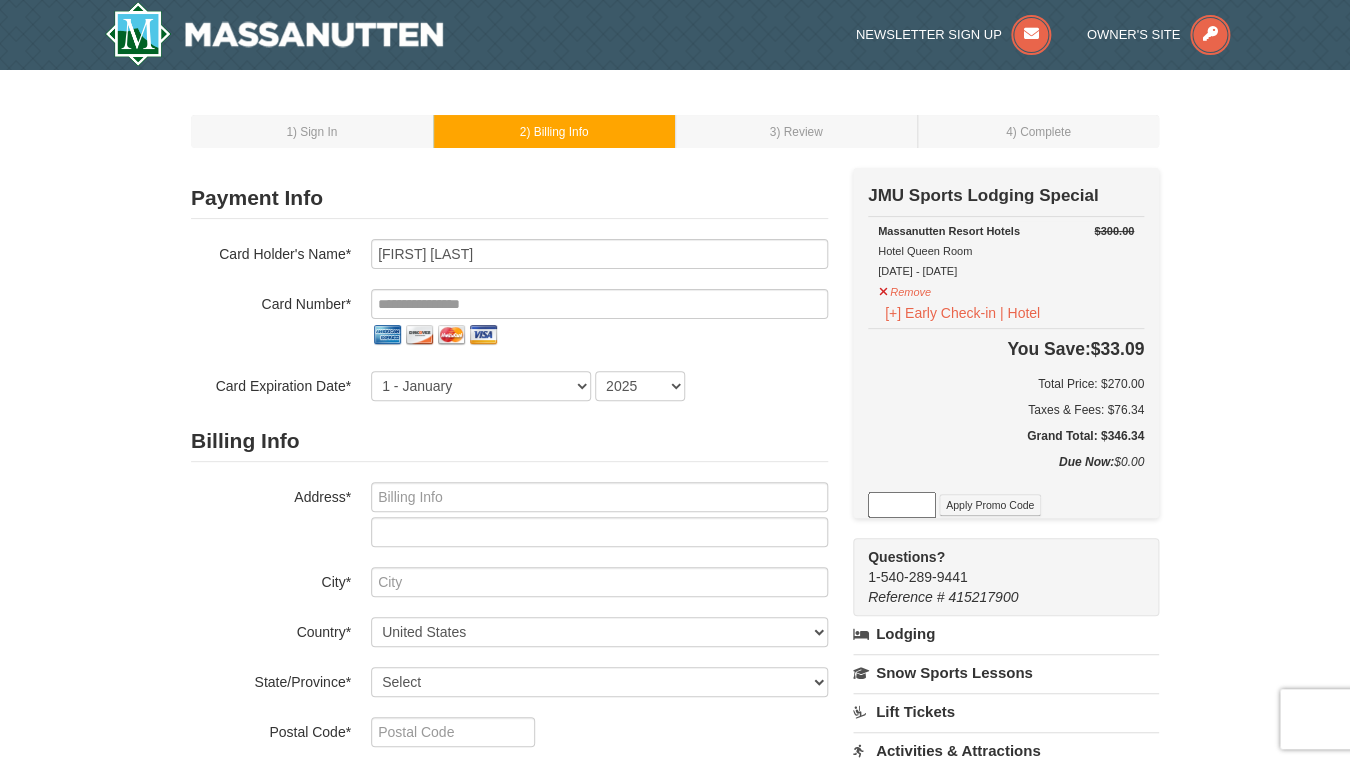 click on "1
) Sign In
2
) Billing Info
3
) Review
) Complete
×" at bounding box center (675, 608) 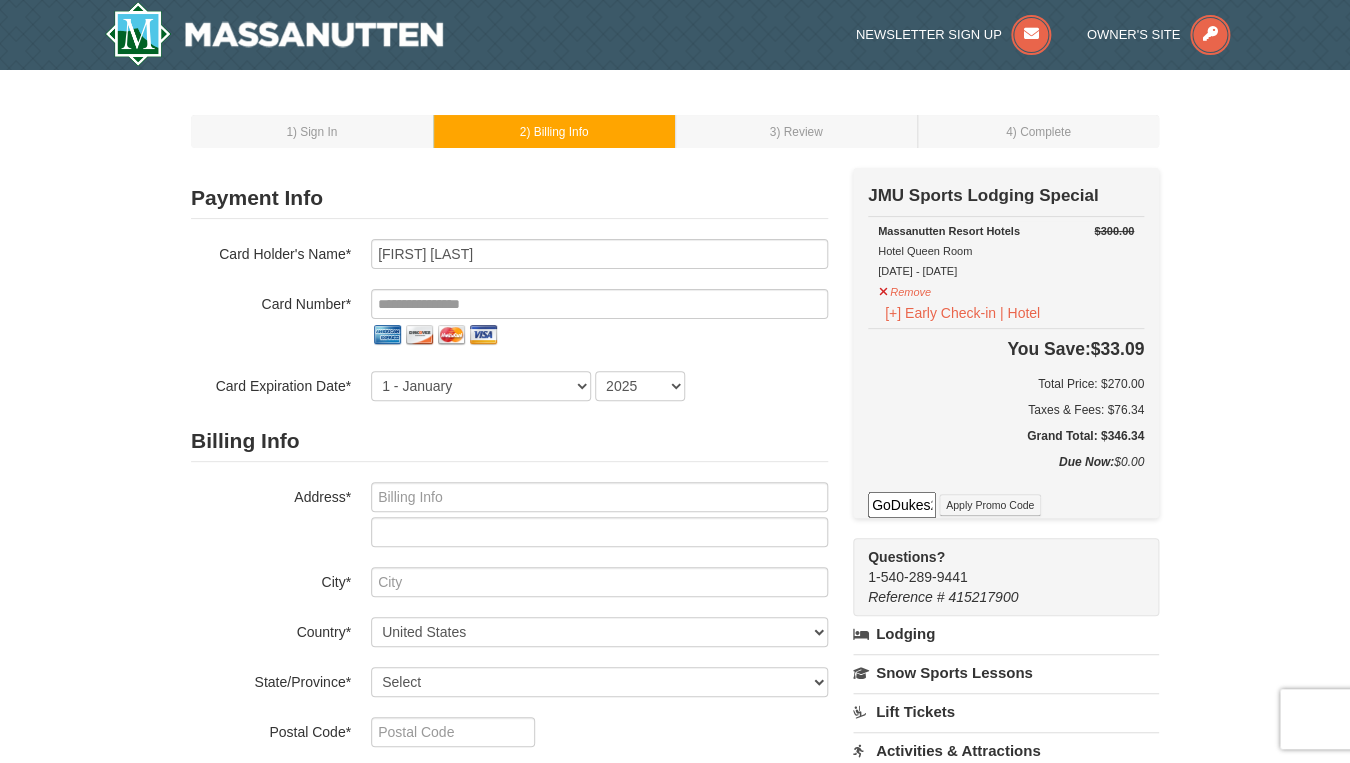 scroll, scrollTop: 0, scrollLeft: 14, axis: horizontal 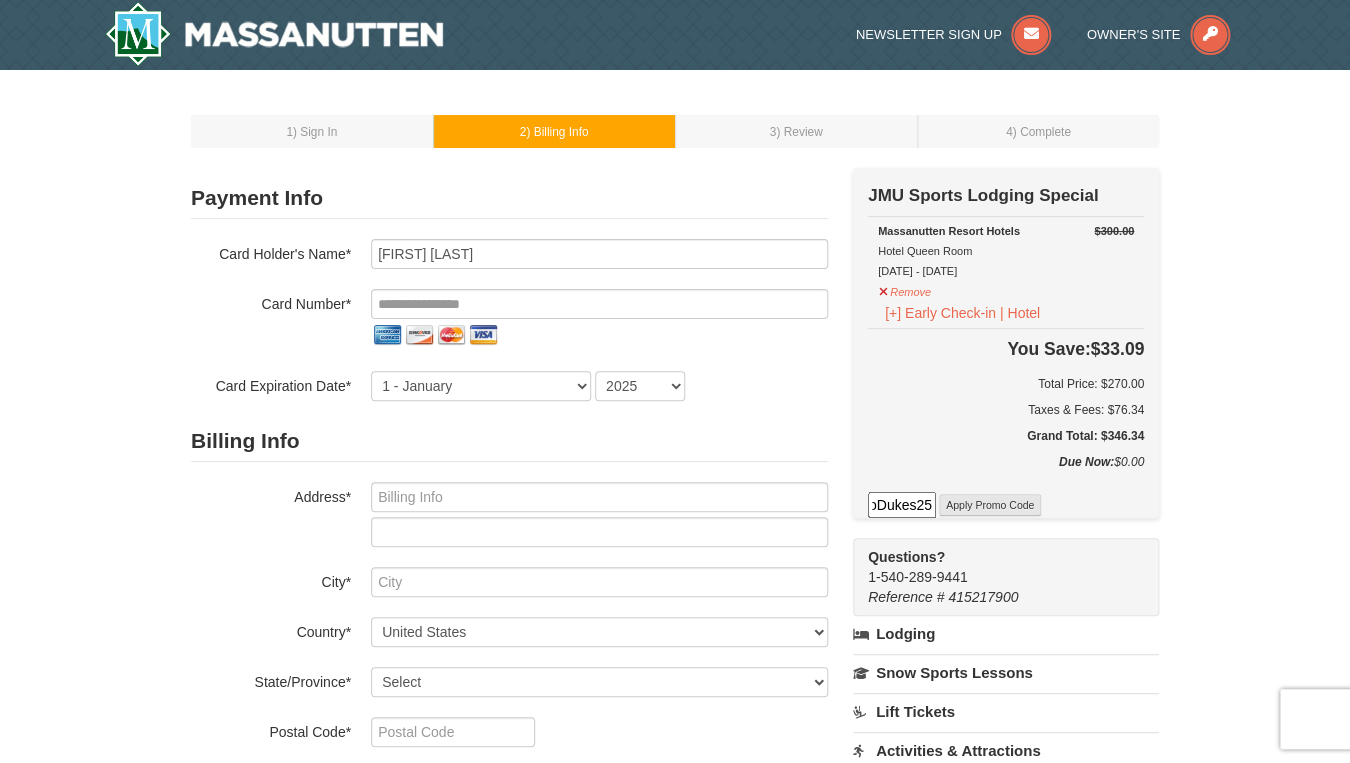 type on "GoDukes25" 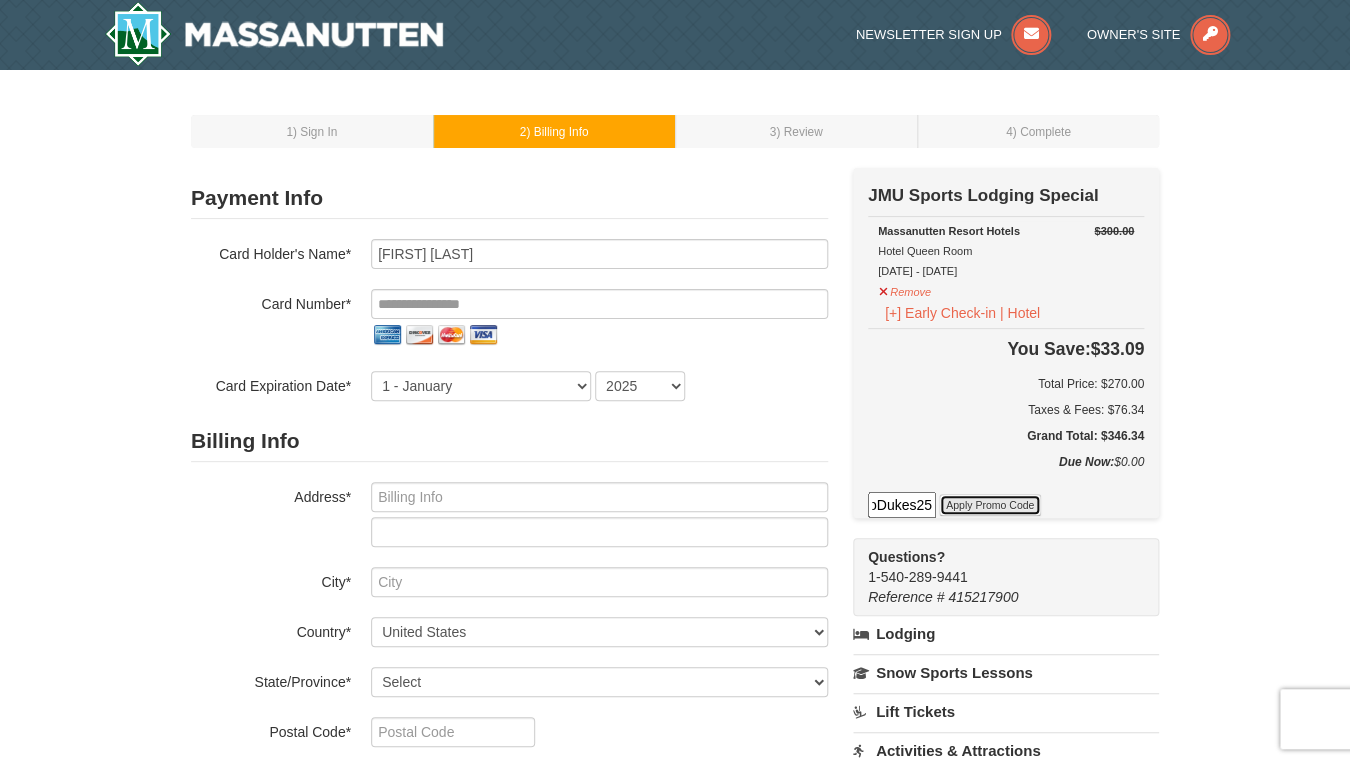 click on "Apply Promo Code" at bounding box center [990, 505] 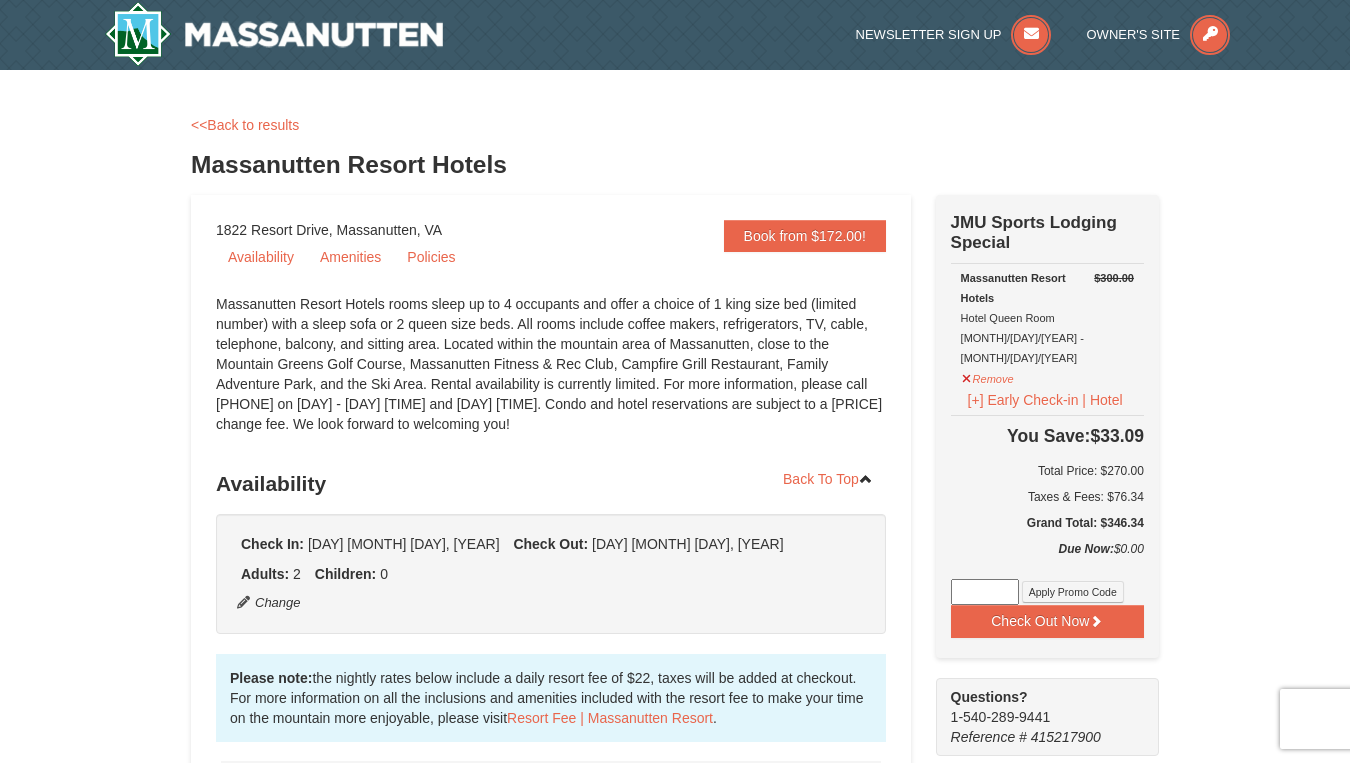 scroll, scrollTop: 0, scrollLeft: 0, axis: both 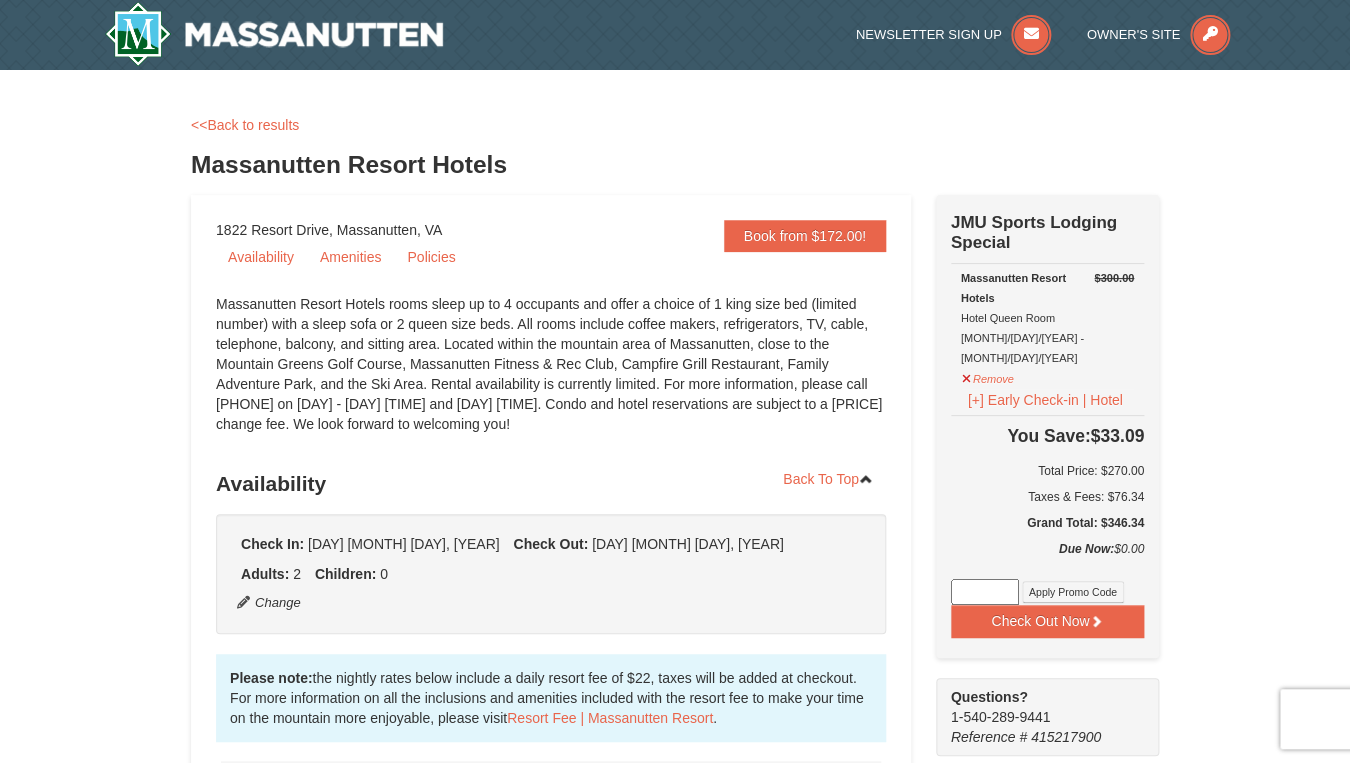 click at bounding box center (985, 592) 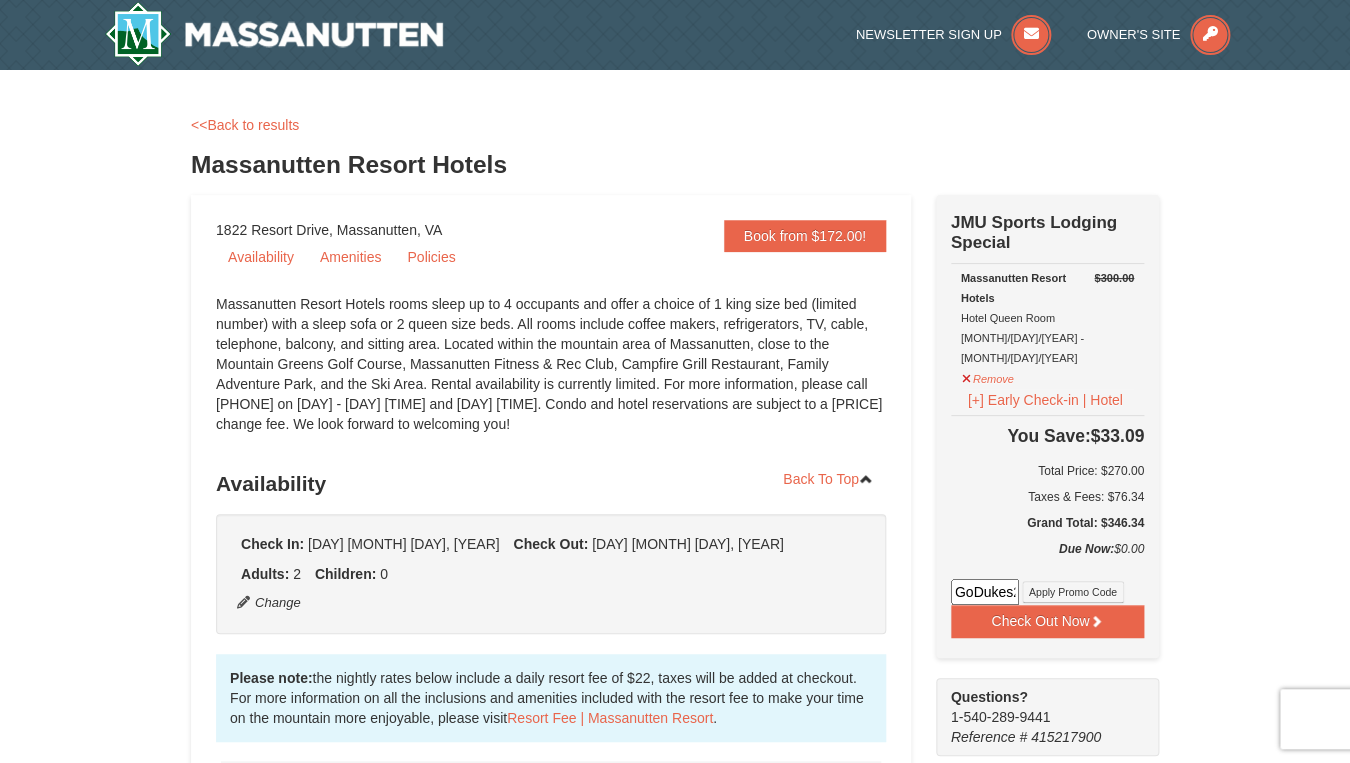 scroll, scrollTop: 0, scrollLeft: 13, axis: horizontal 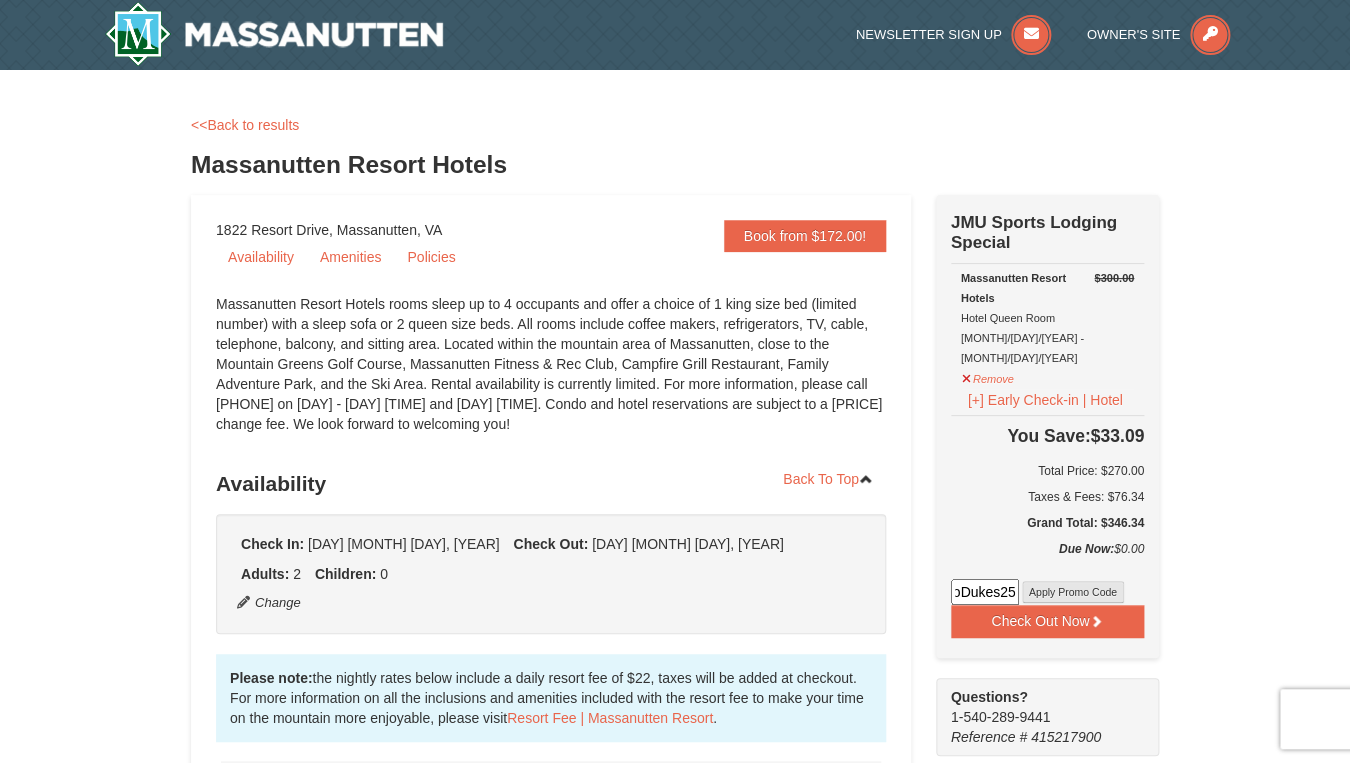 type on "GoDukes25" 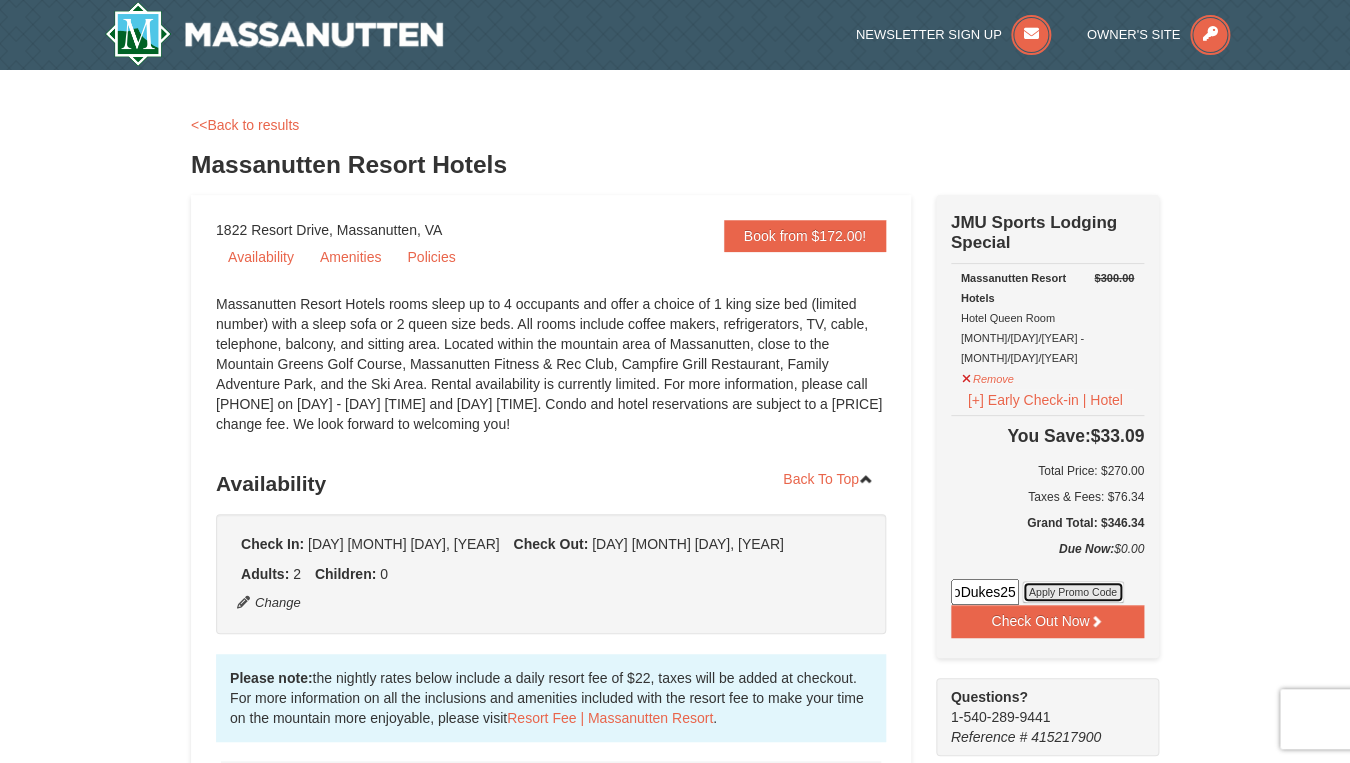 click on "Apply Promo Code" at bounding box center (1073, 592) 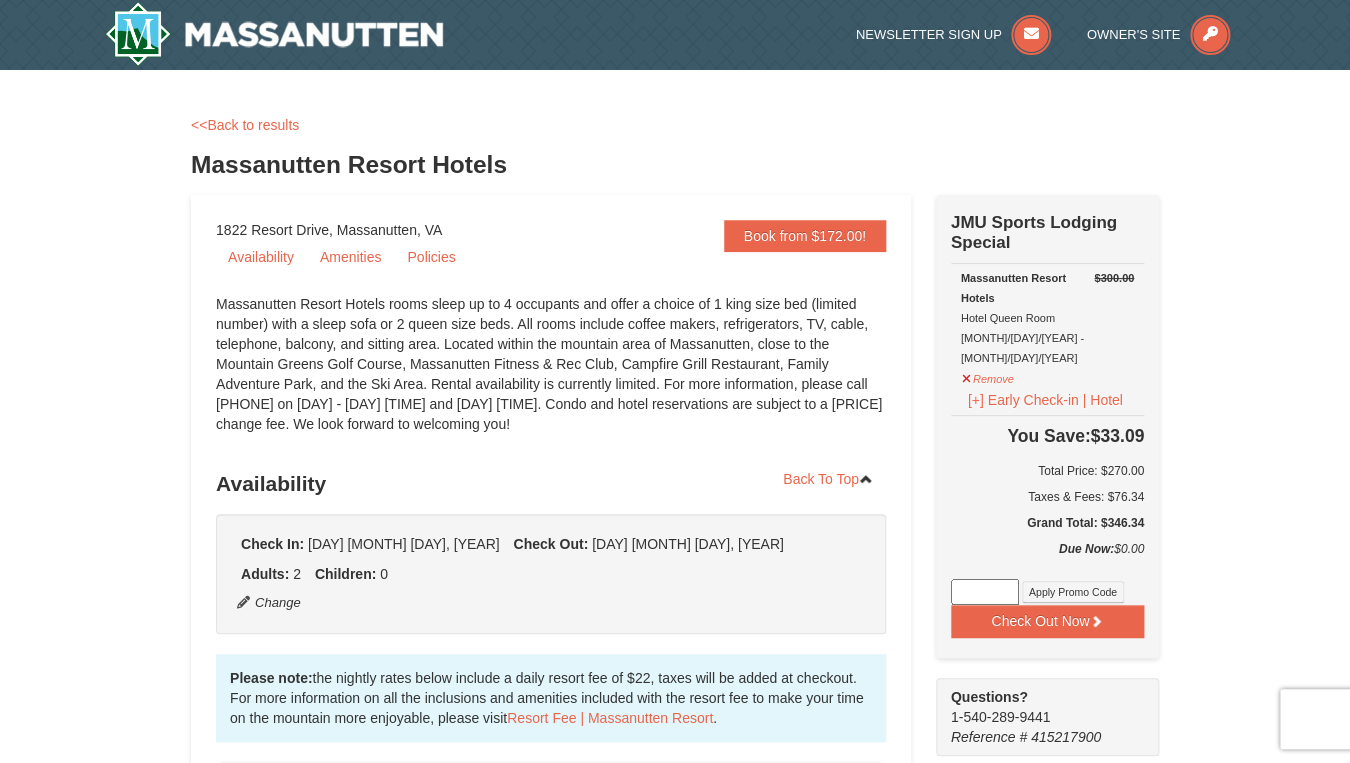 click on "Massanutten Resort Hotels" at bounding box center (675, 165) 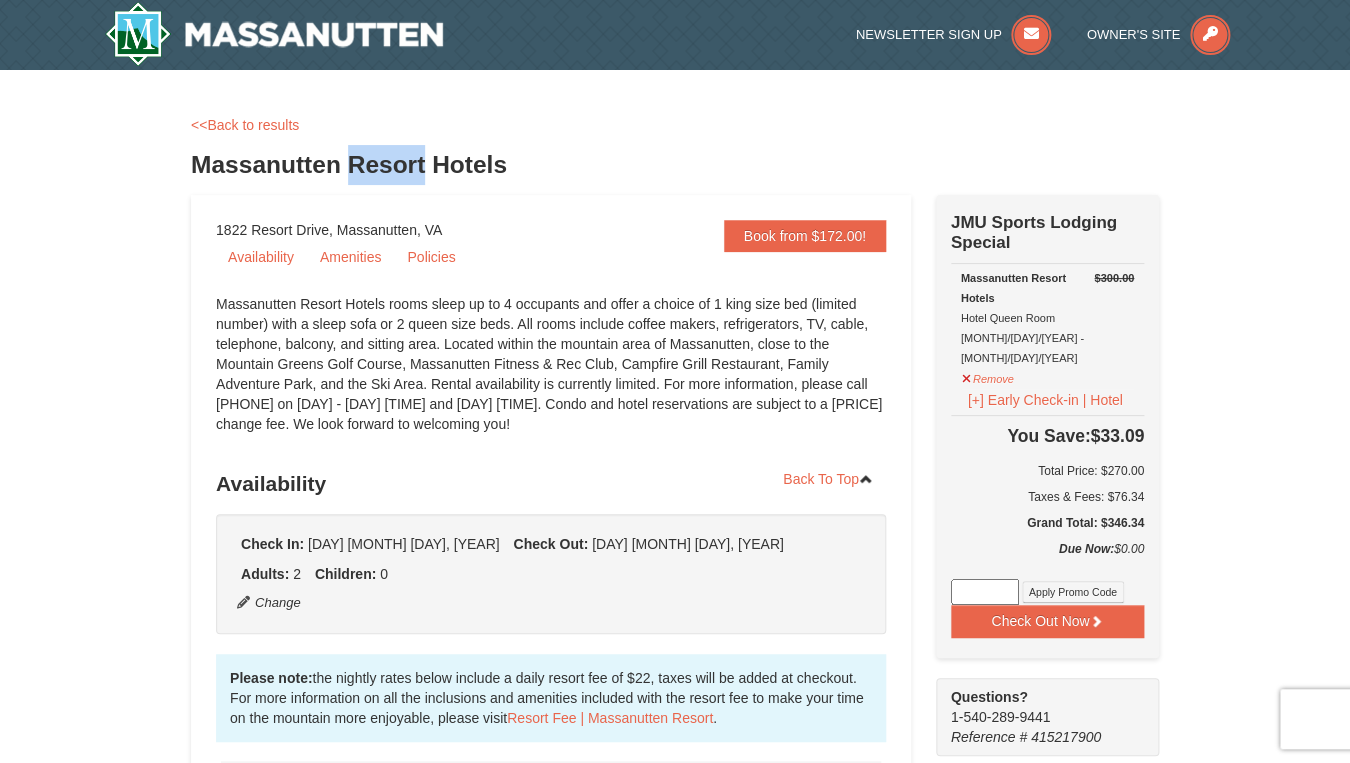 click on "Massanutten Resort Hotels" at bounding box center (675, 165) 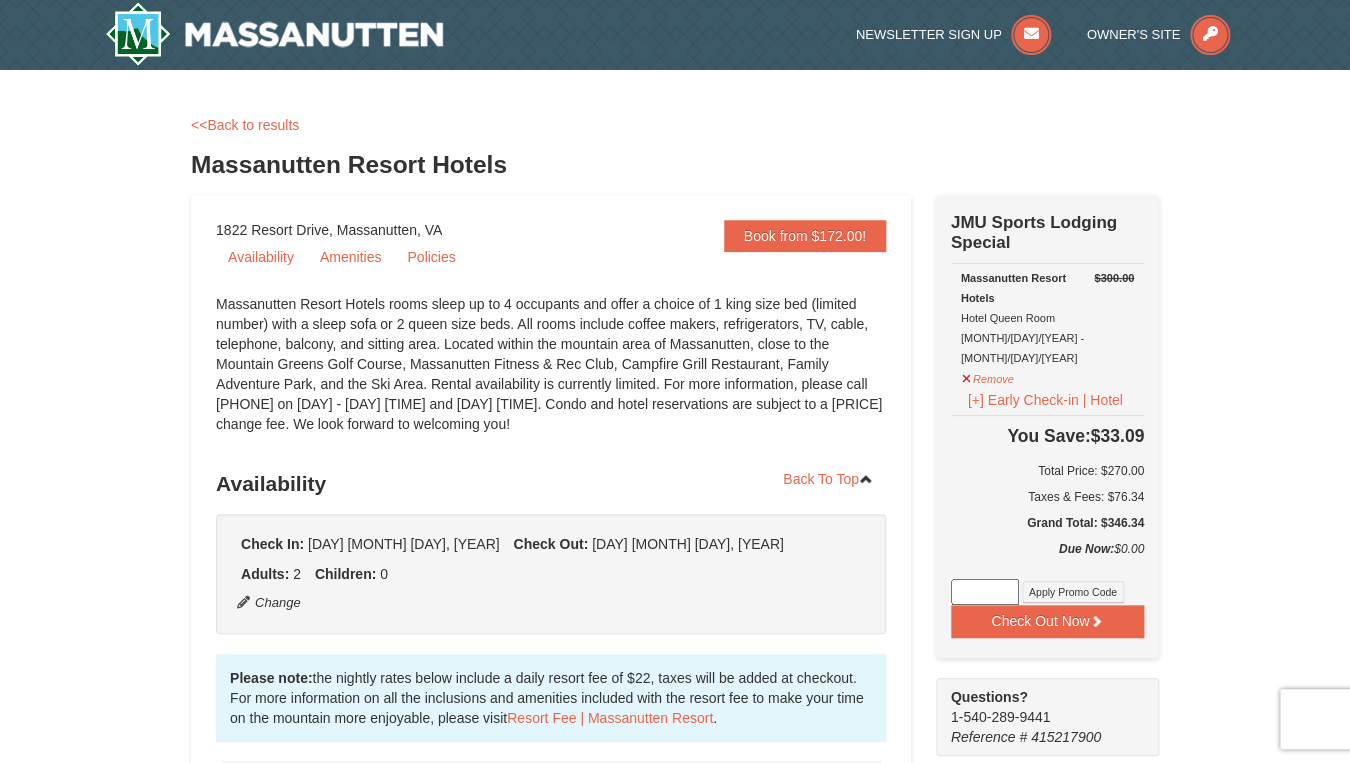 click at bounding box center [985, 592] 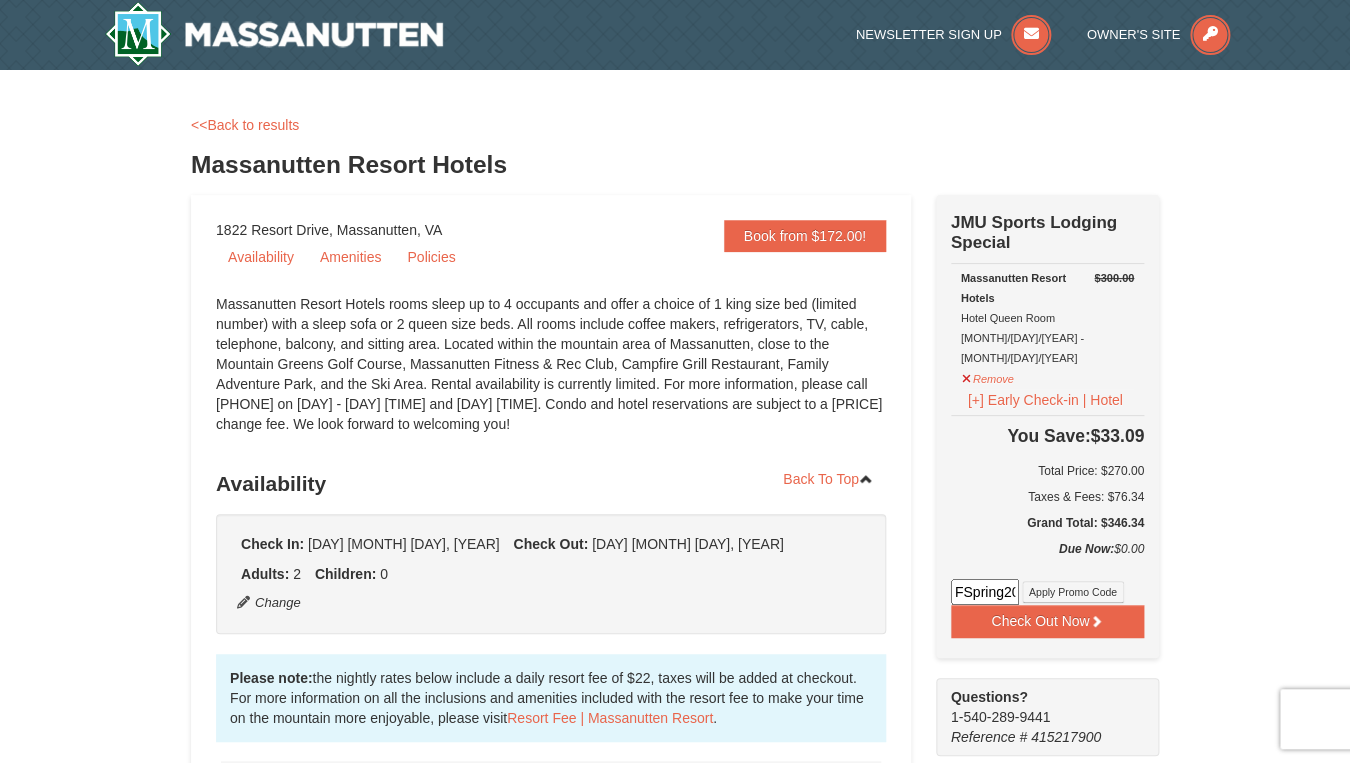 scroll, scrollTop: 0, scrollLeft: 20, axis: horizontal 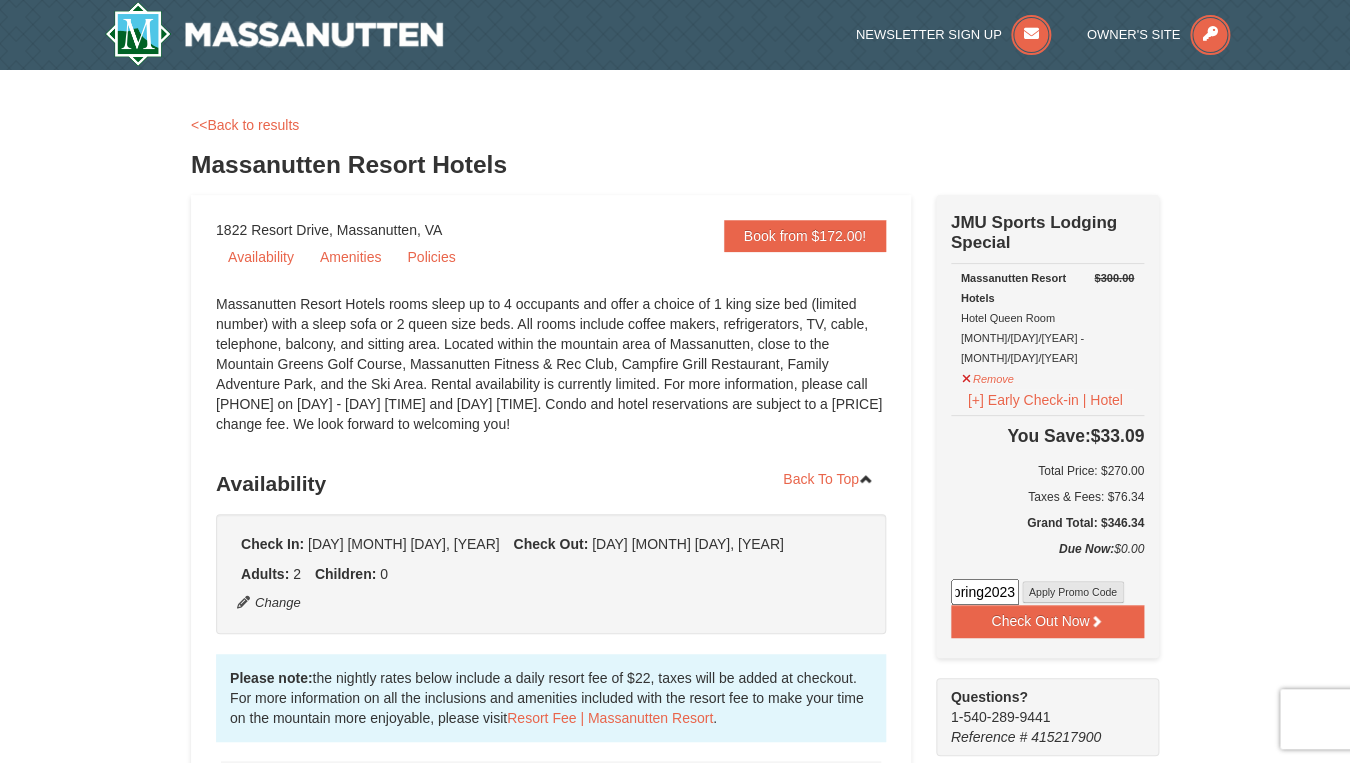 type on "FSpring2023" 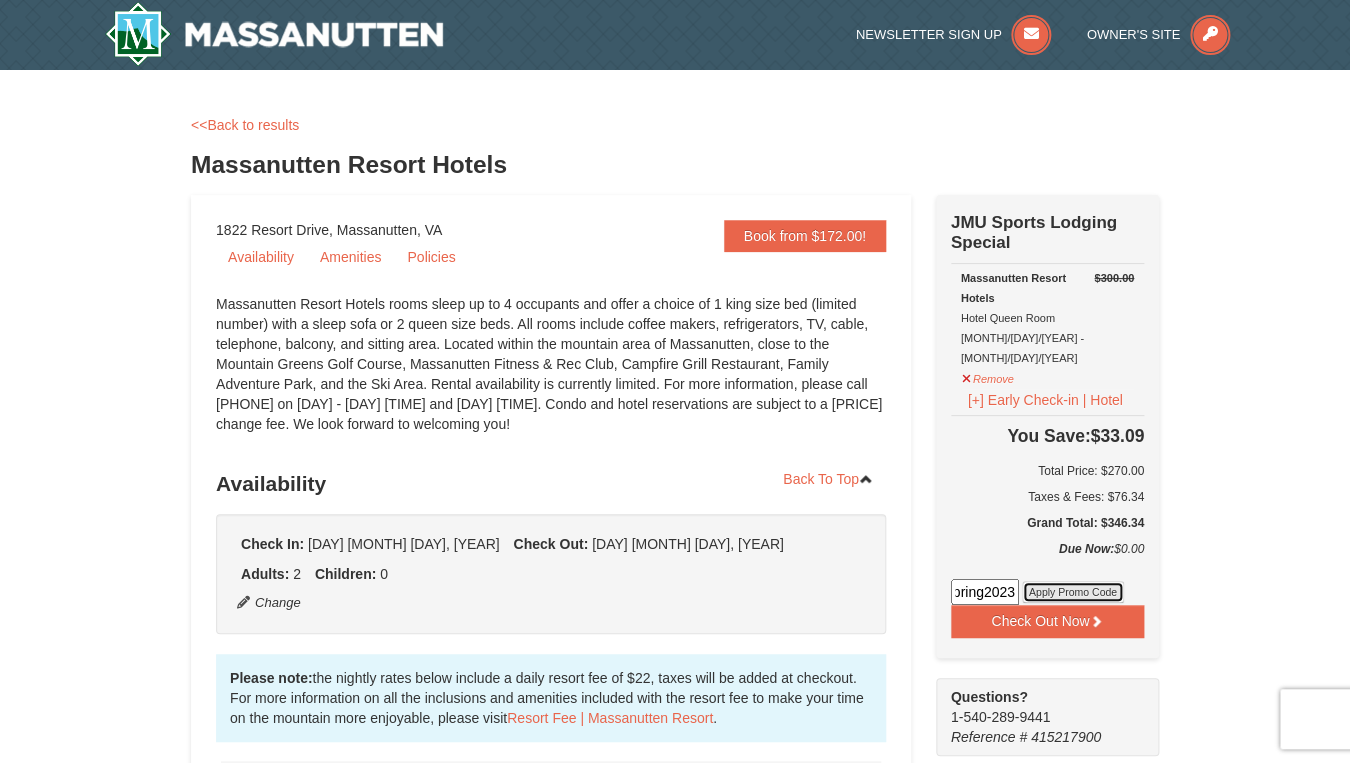 click on "Apply Promo Code" at bounding box center (1073, 592) 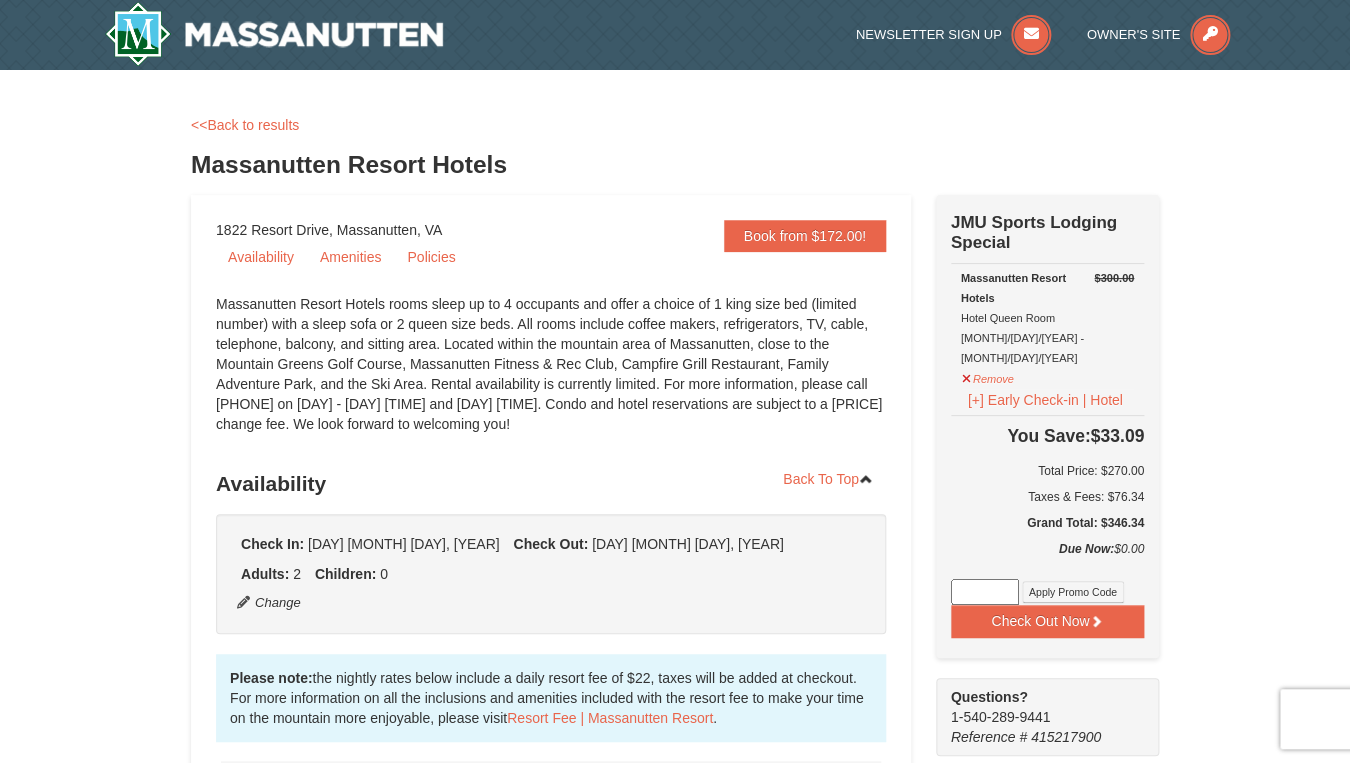click at bounding box center (985, 592) 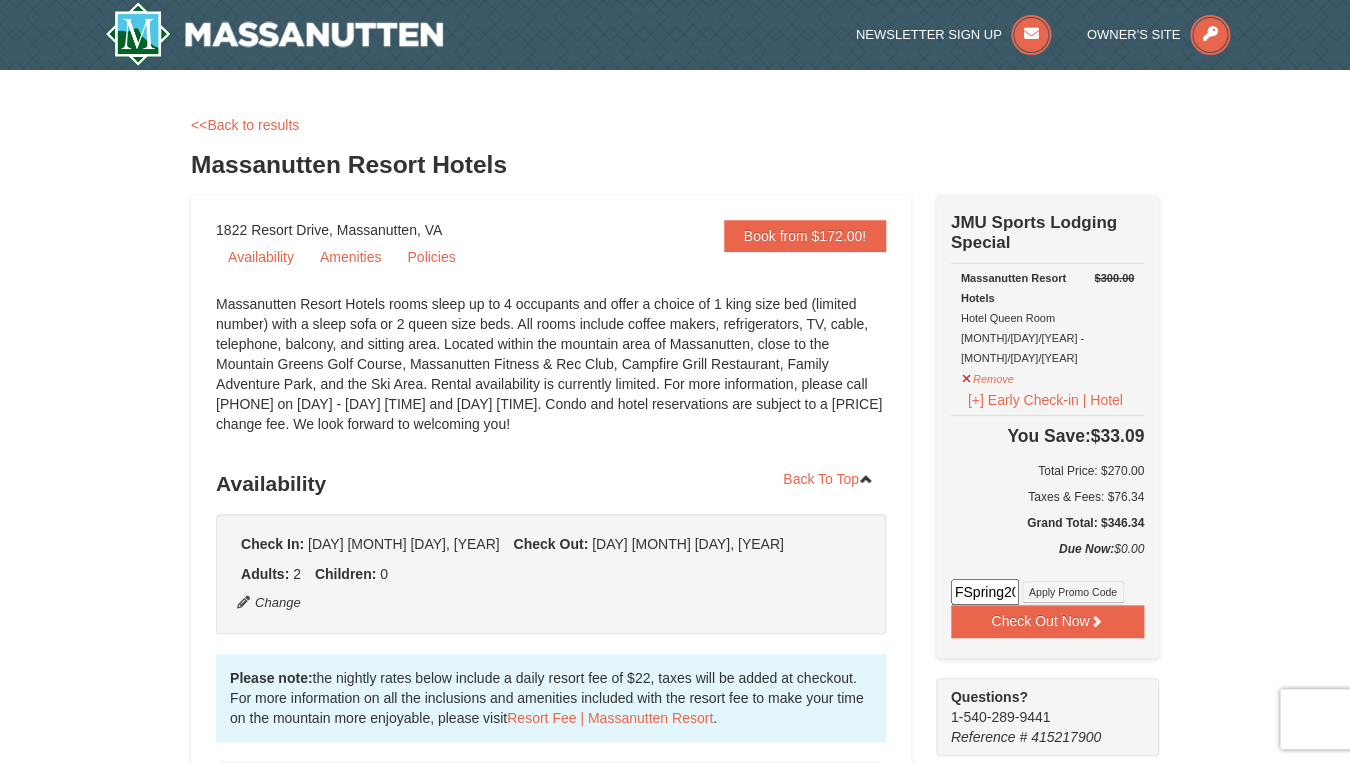 scroll, scrollTop: 0, scrollLeft: 20, axis: horizontal 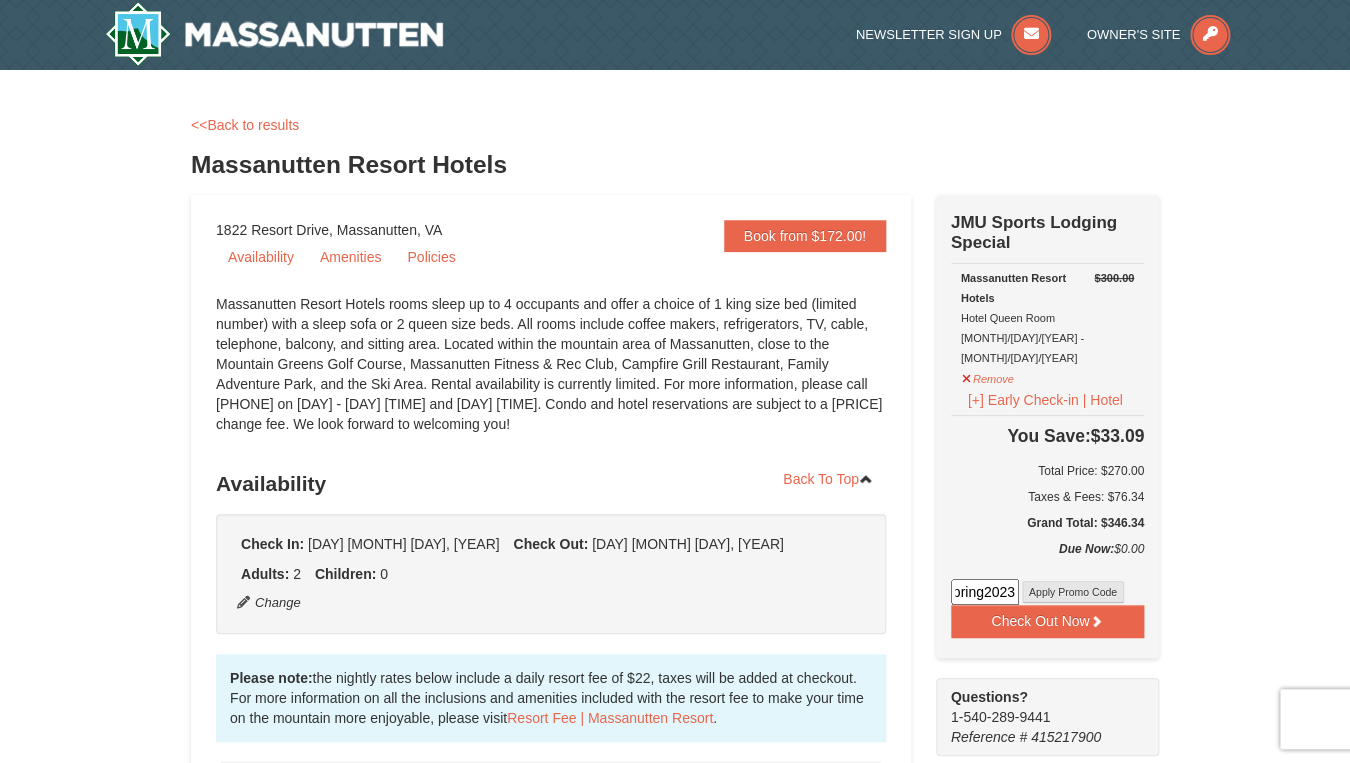 type on "FSpring2023" 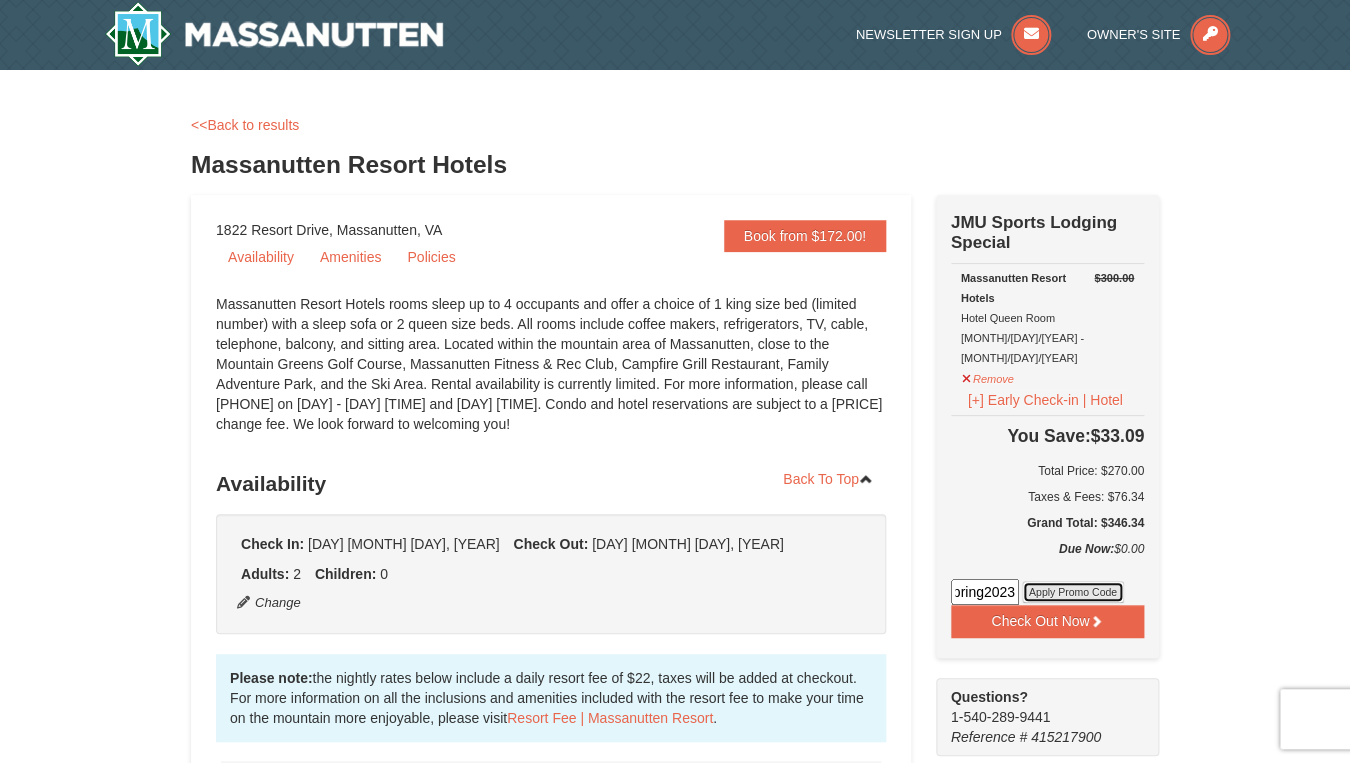 click on "Apply Promo Code" at bounding box center [1073, 592] 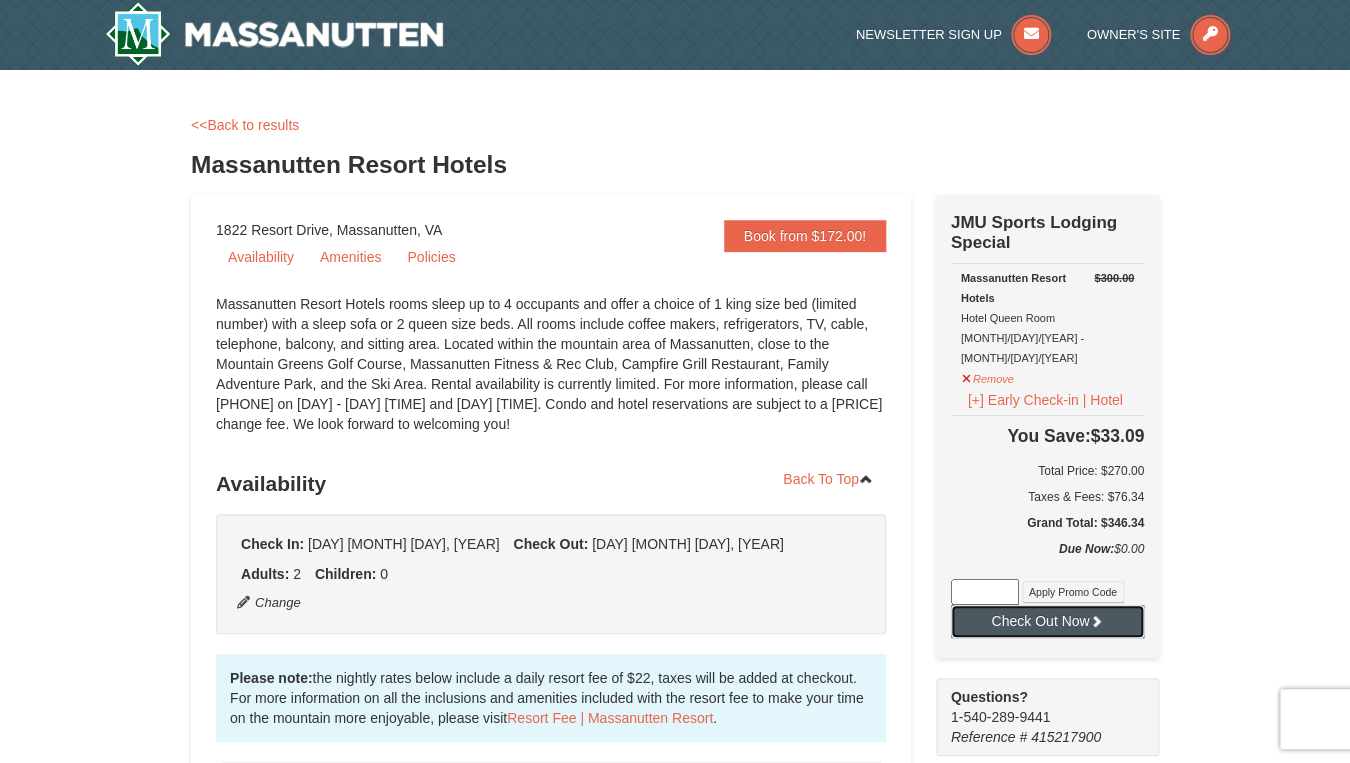click at bounding box center [1096, 621] 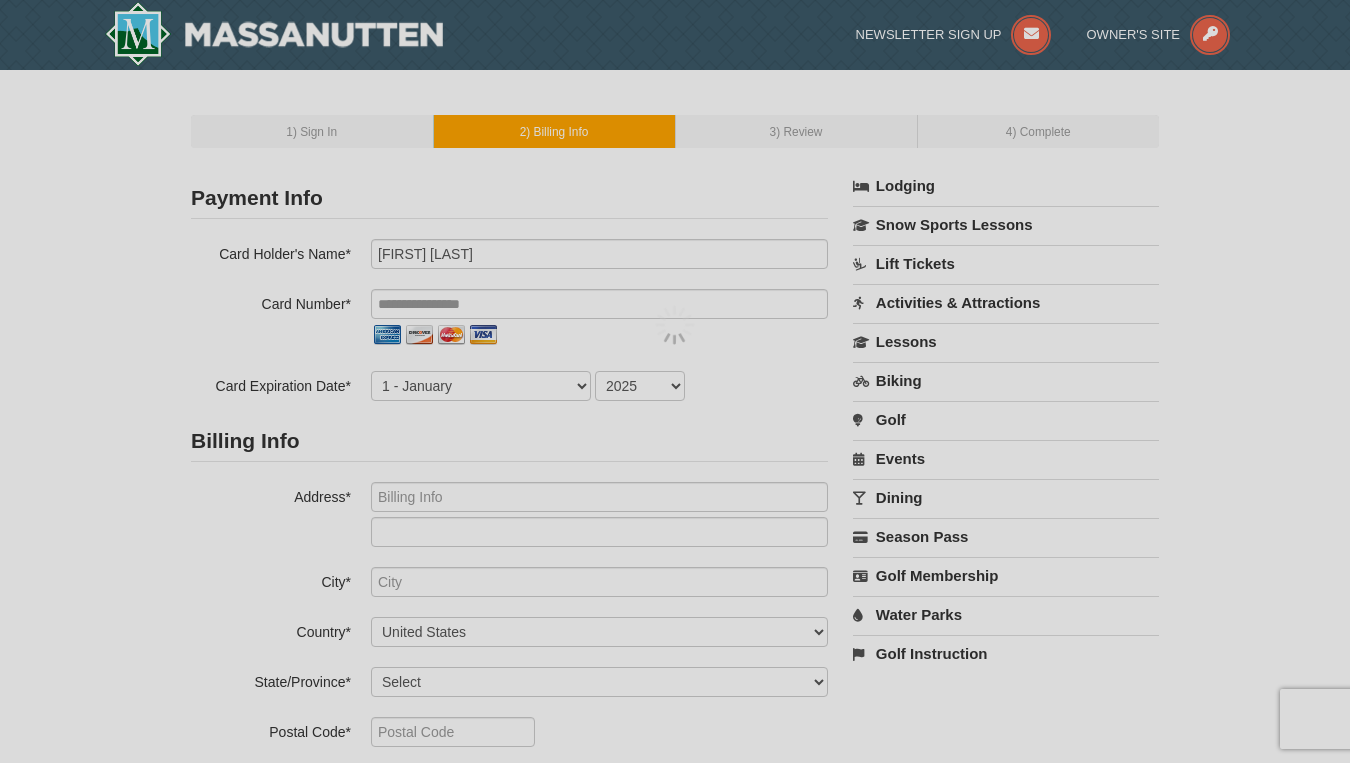 scroll, scrollTop: 0, scrollLeft: 0, axis: both 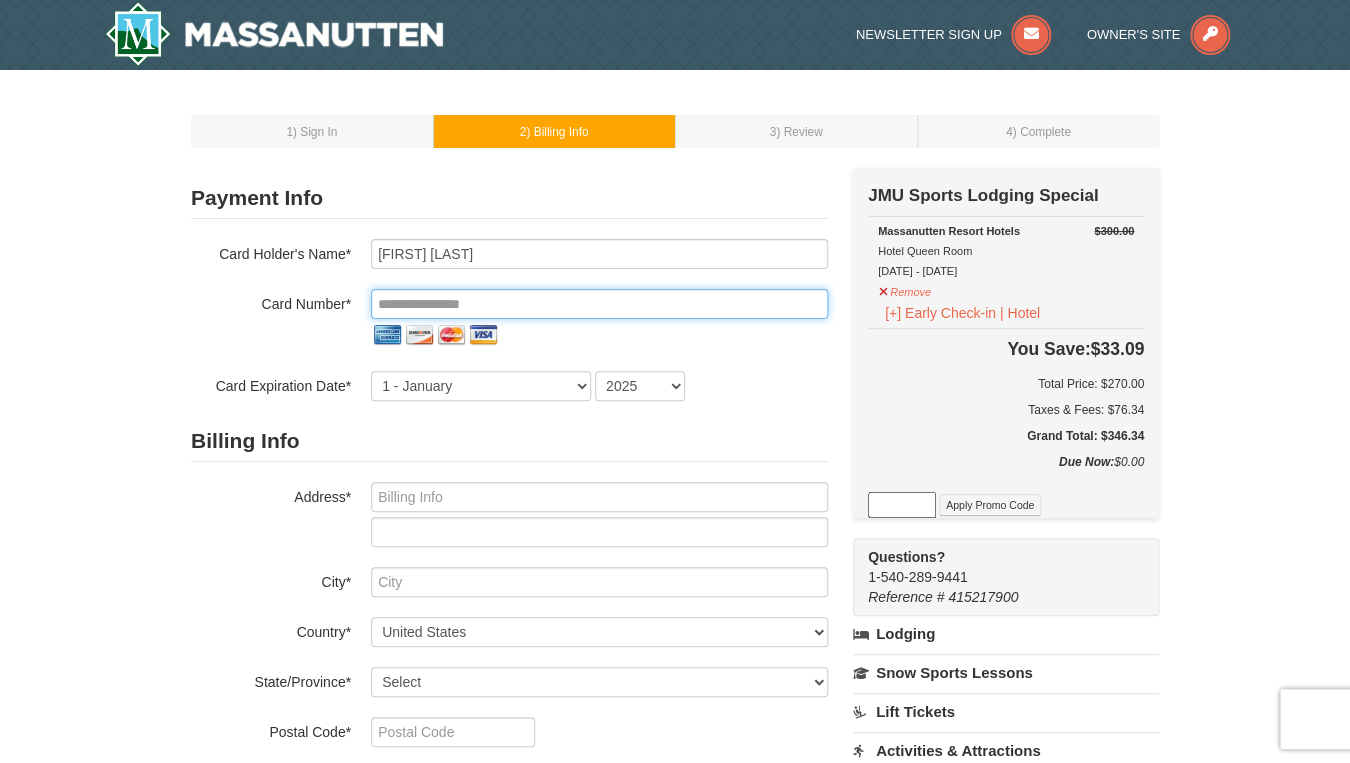 click at bounding box center (599, 304) 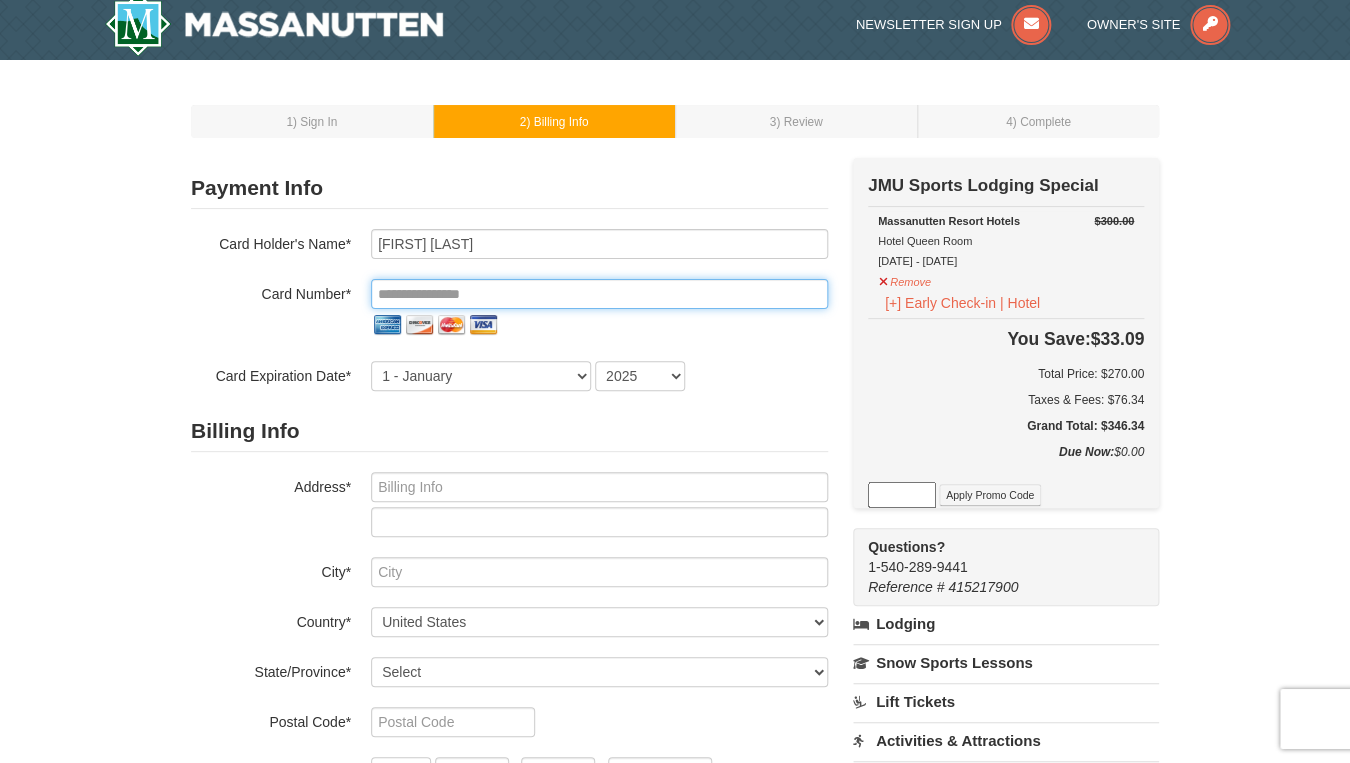 scroll, scrollTop: 0, scrollLeft: 0, axis: both 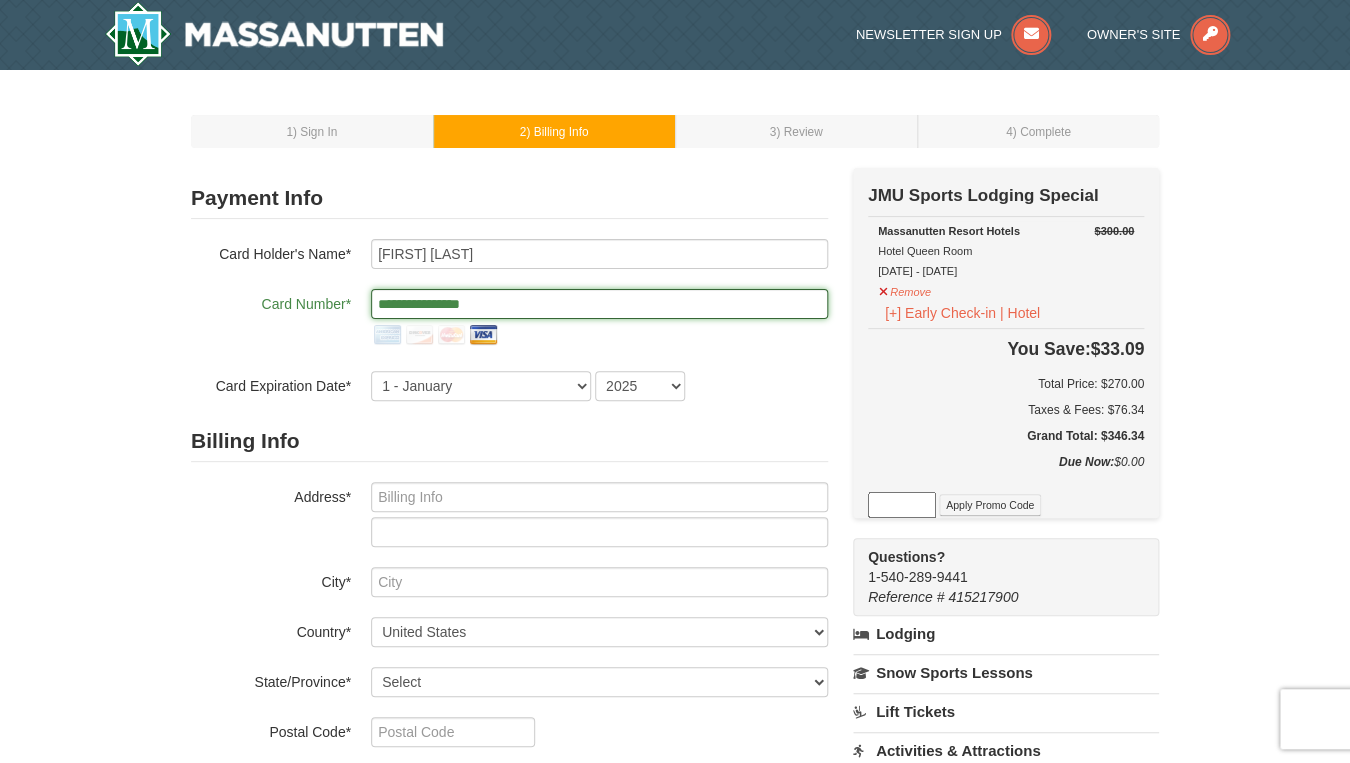 type on "**********" 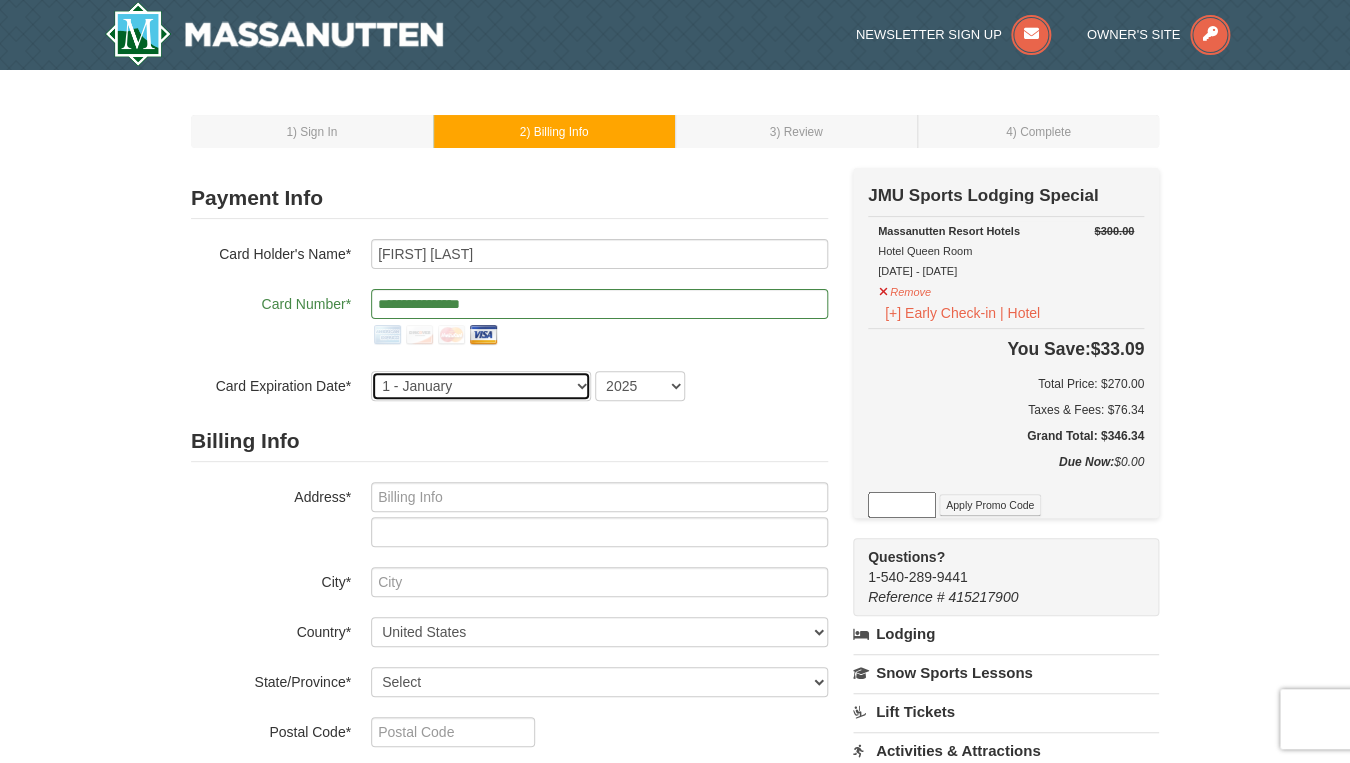 select on "2" 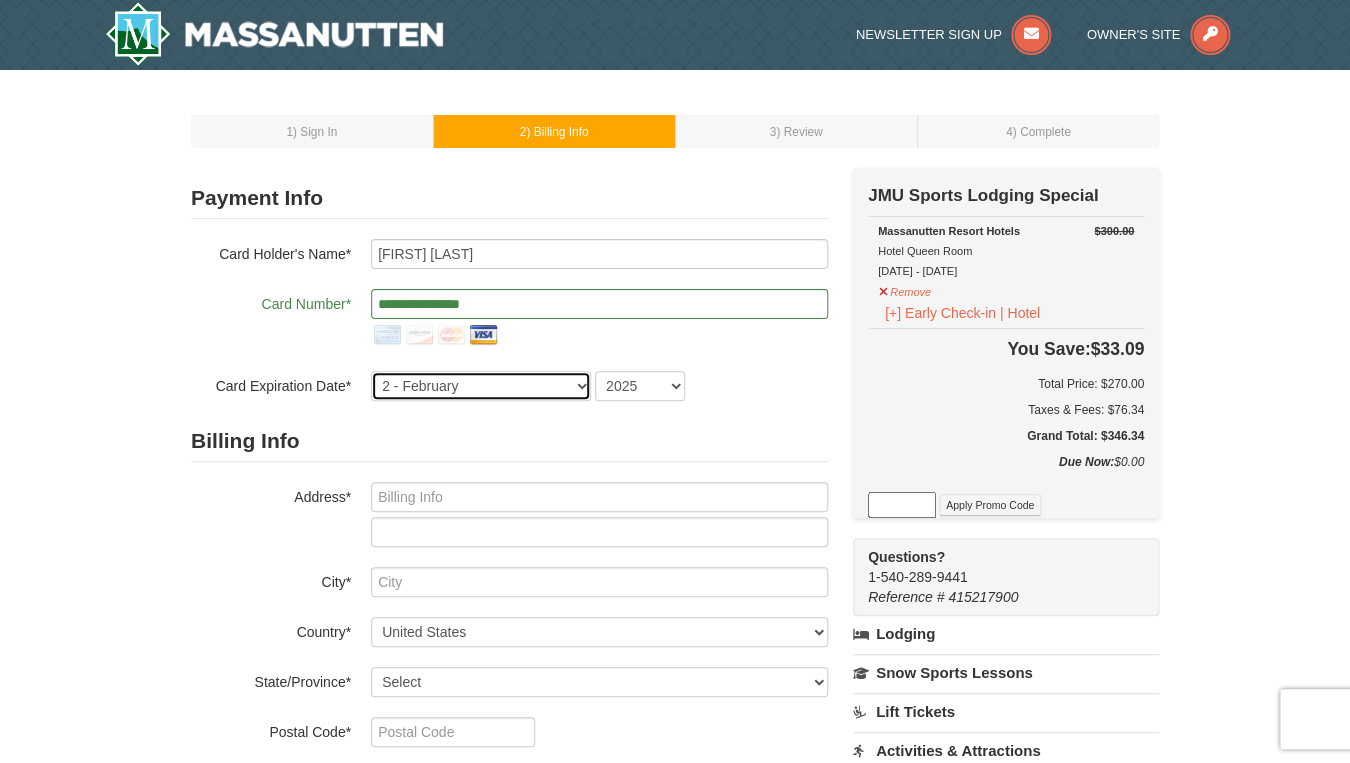 click on "2 - February" at bounding box center (0, 0) 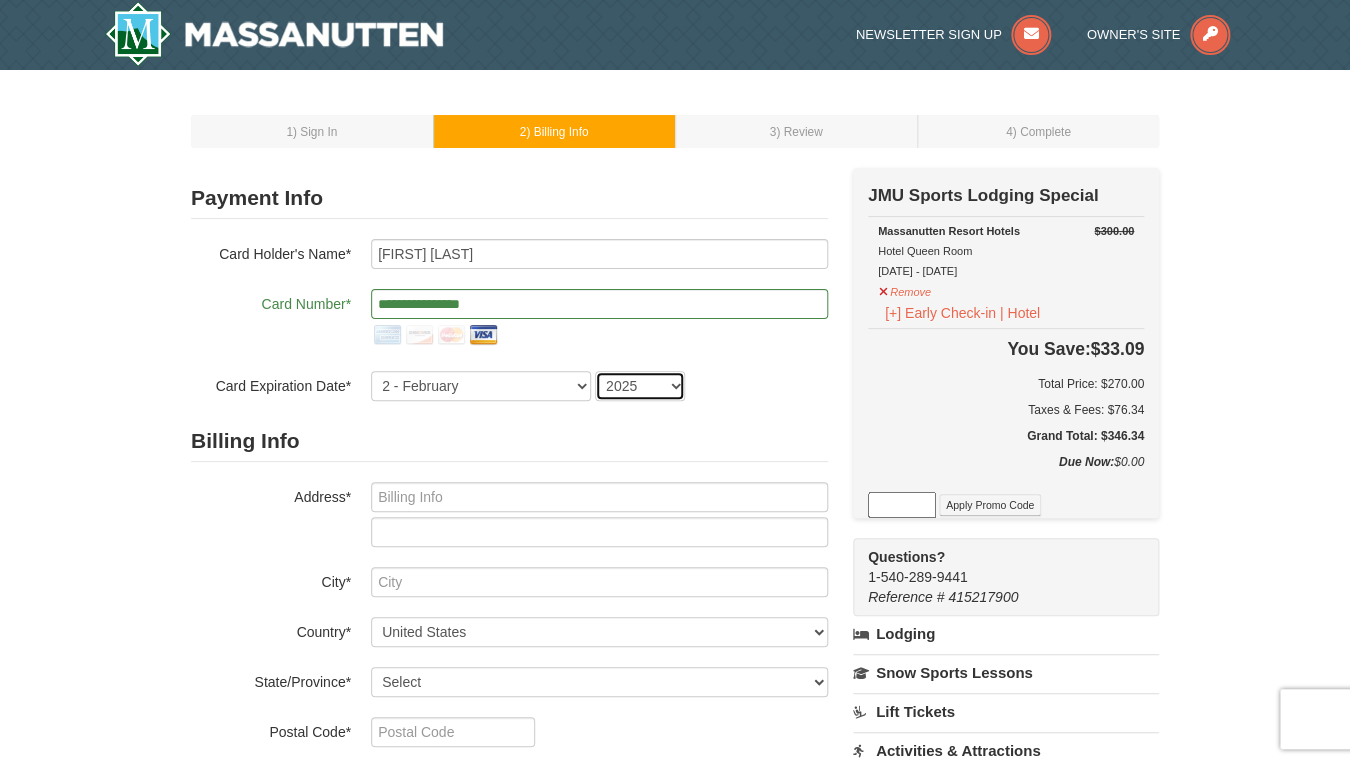 select on "2029" 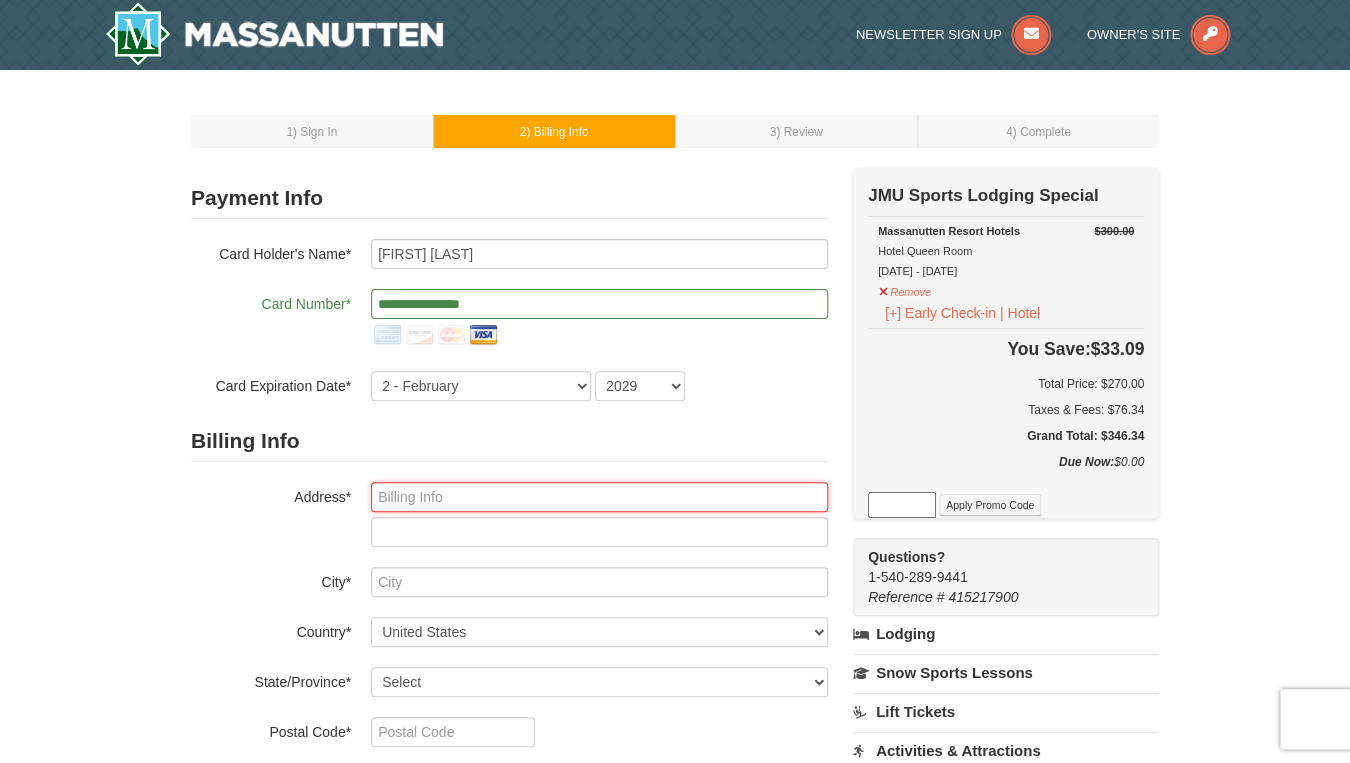 click at bounding box center (599, 497) 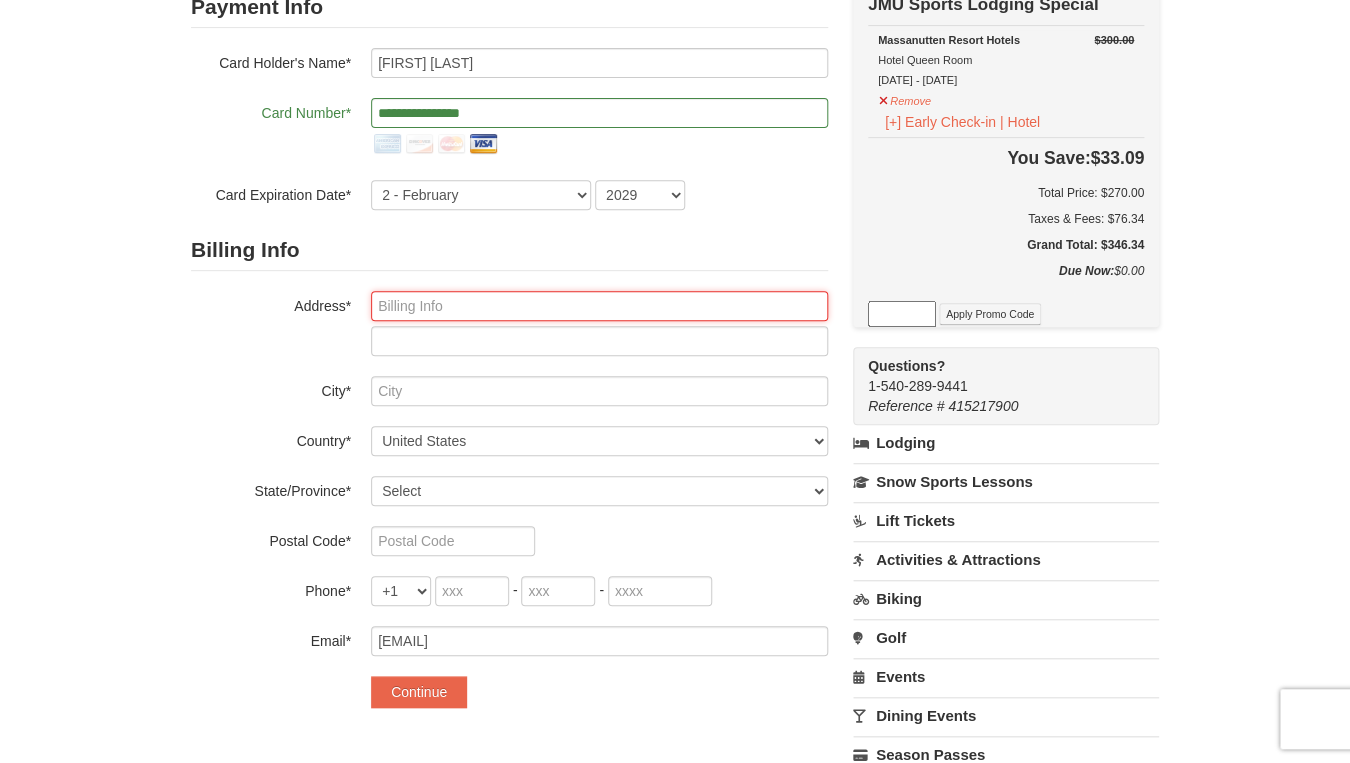 scroll, scrollTop: 192, scrollLeft: 0, axis: vertical 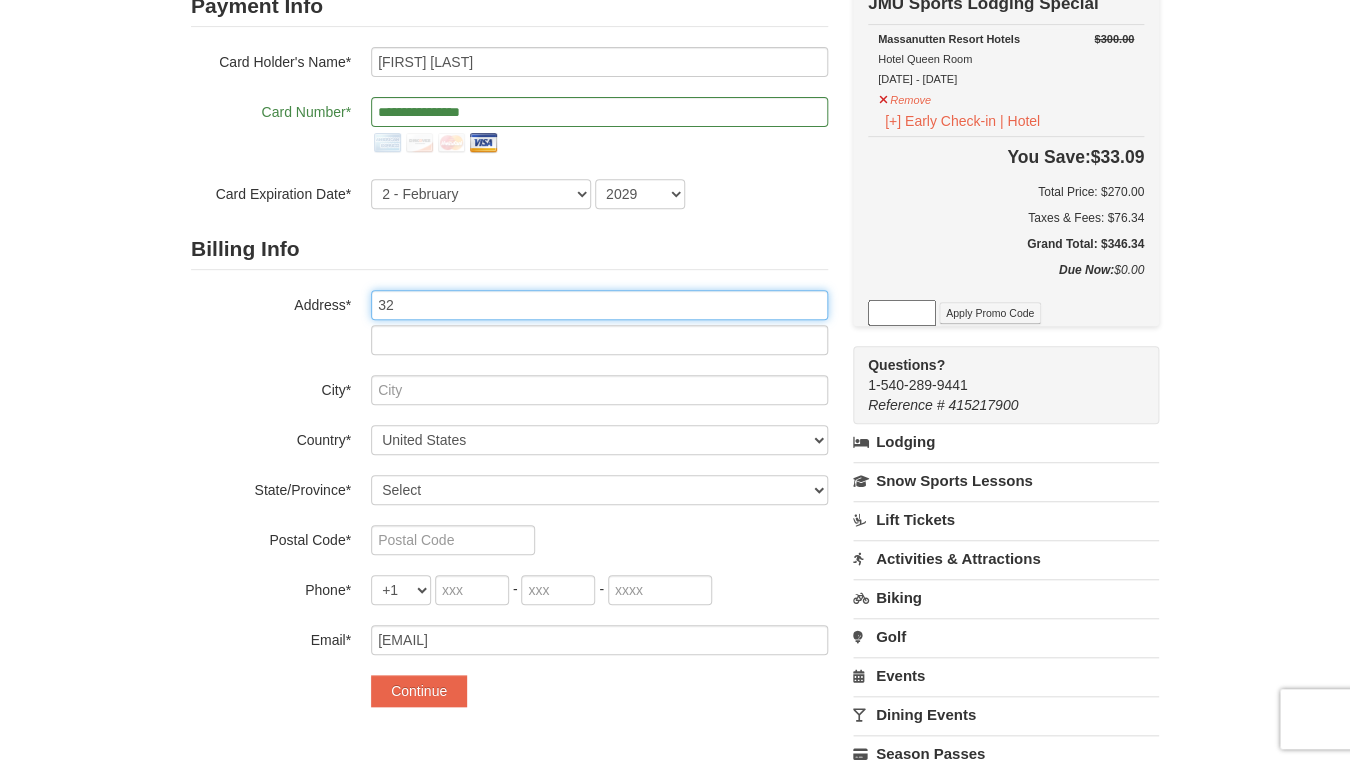 type on "3218 WATERFORD DR" 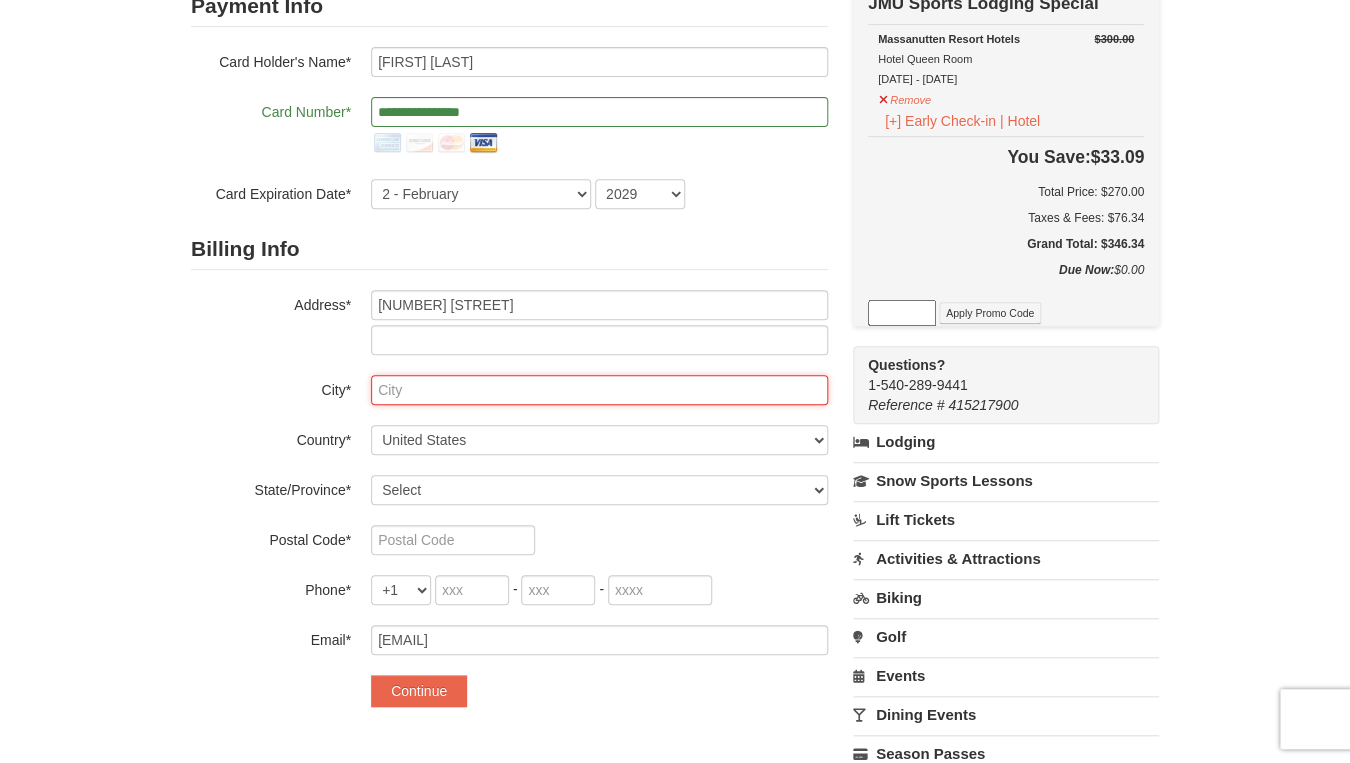 type on "Jamestown" 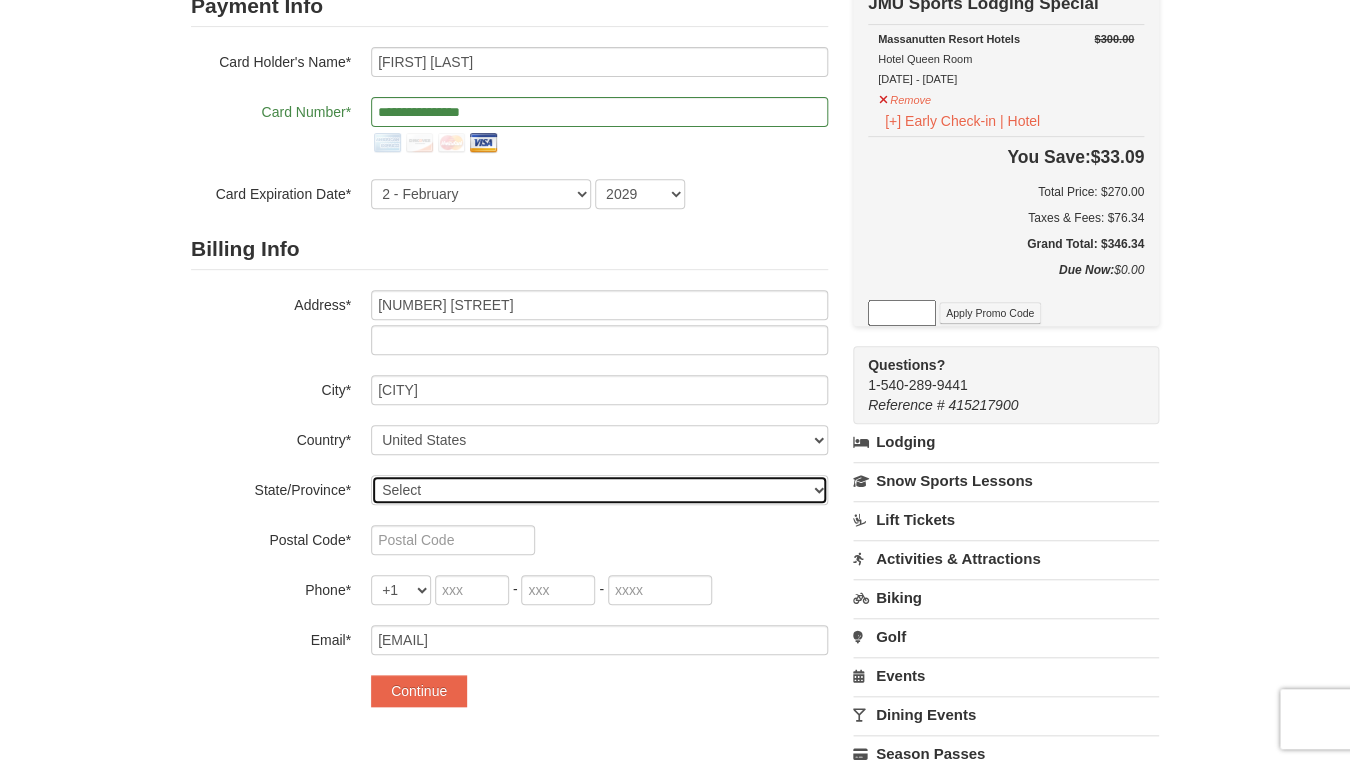 select on "NC" 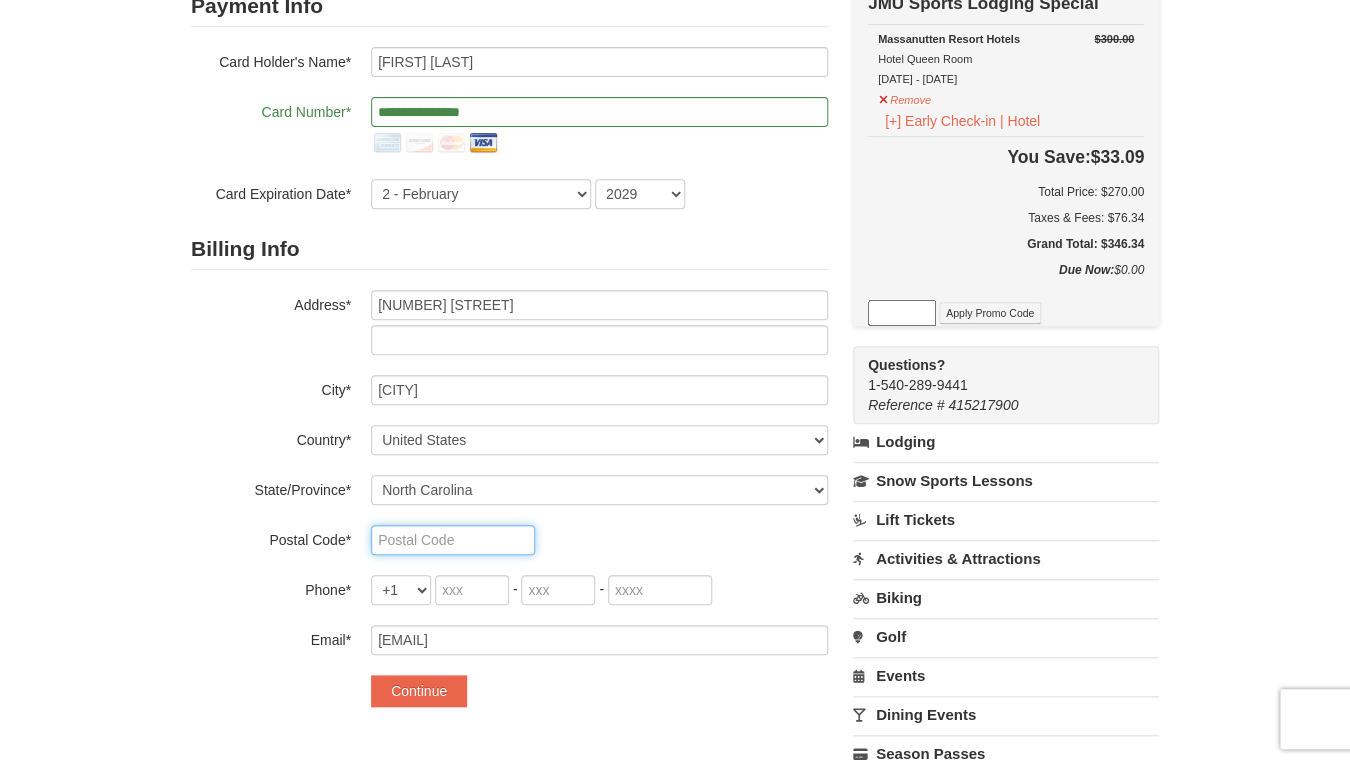 type on "27282" 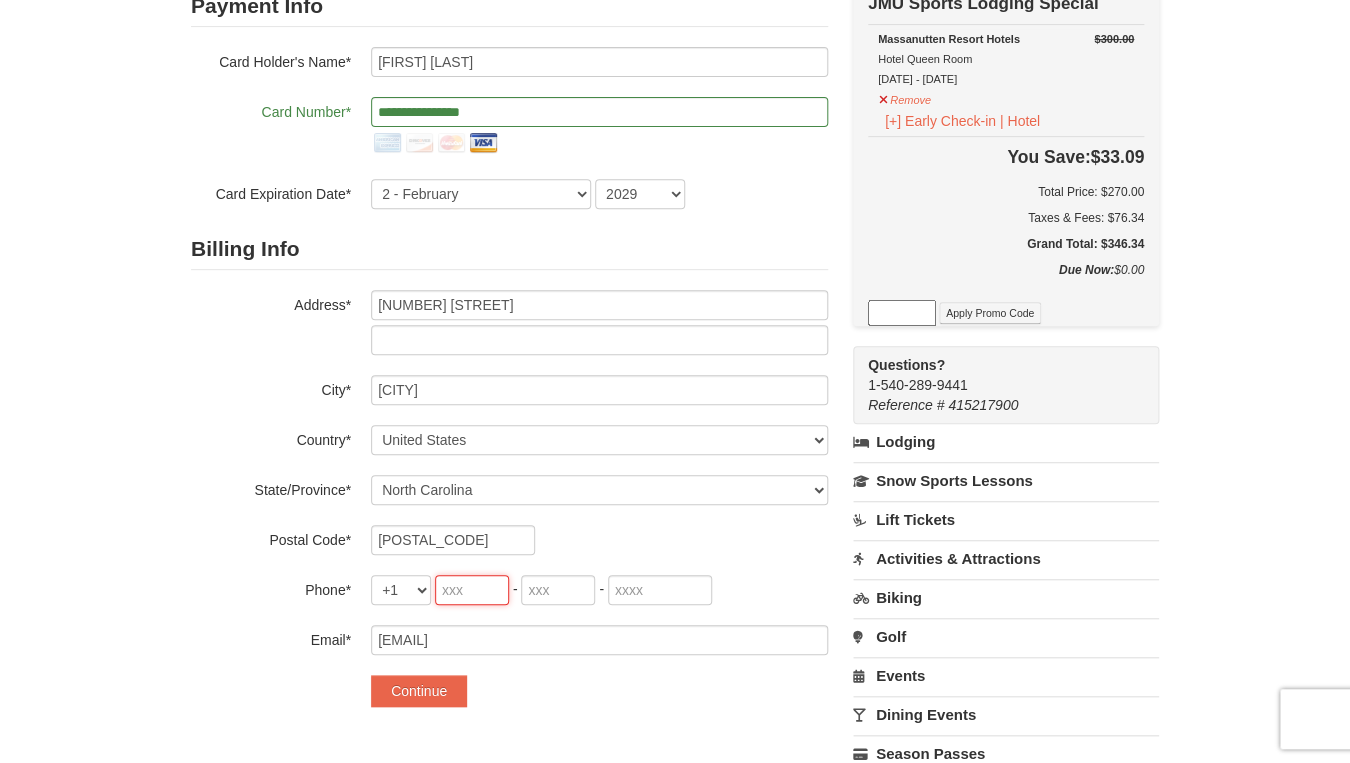 type on "336" 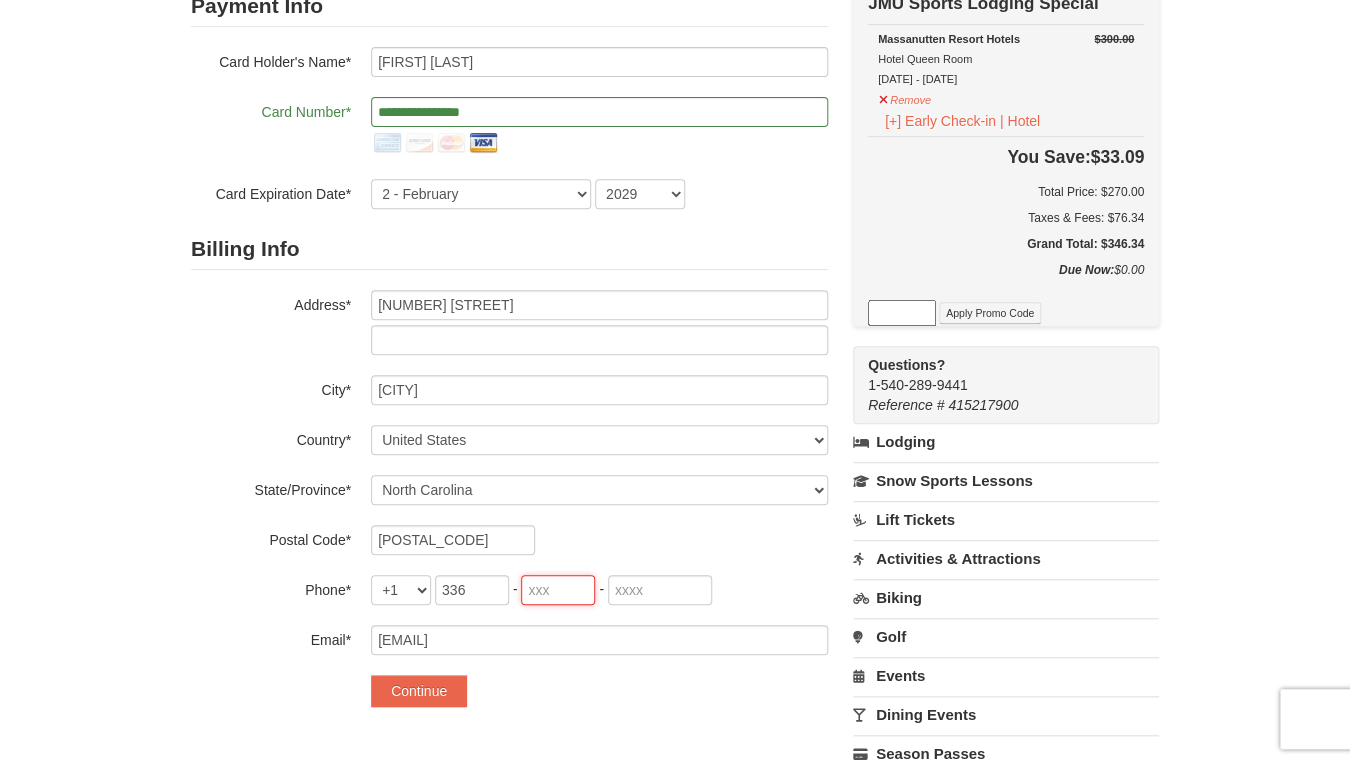 type on "909" 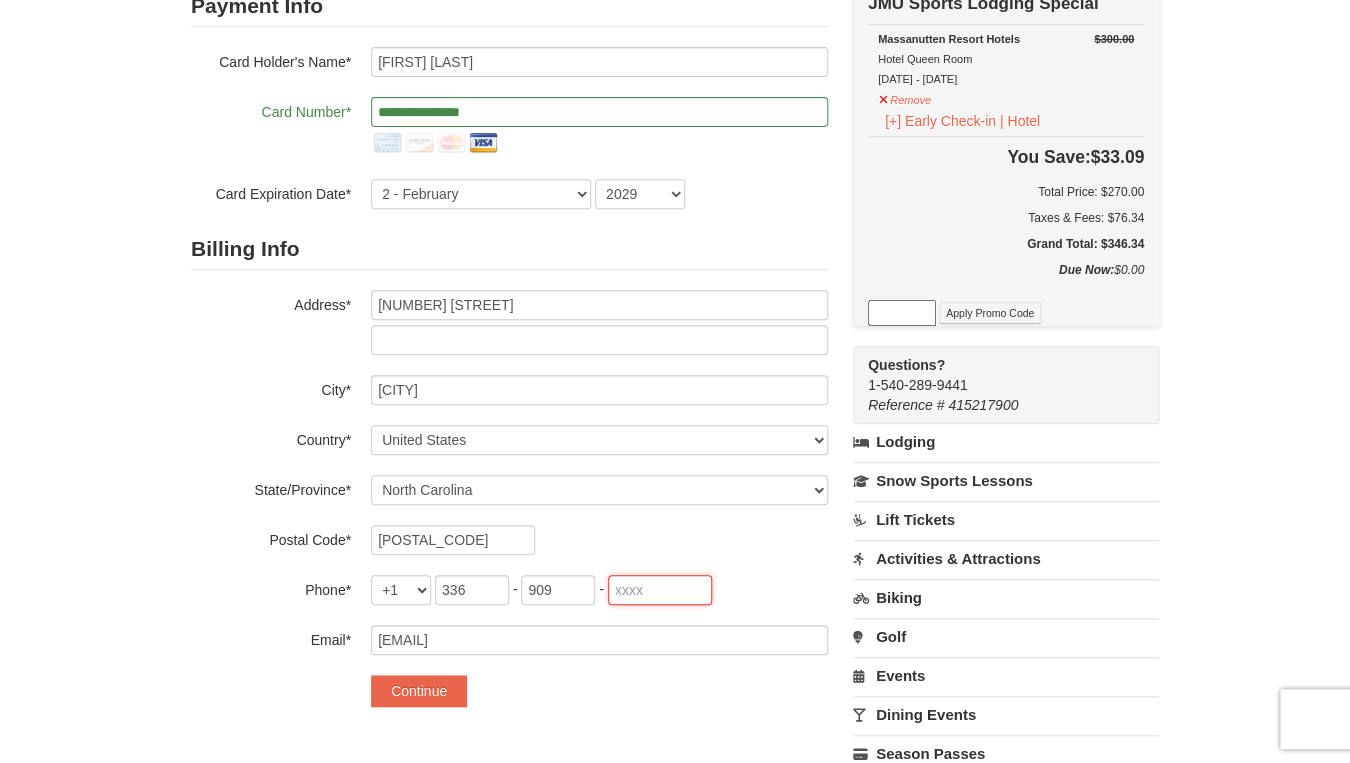 type on "5082" 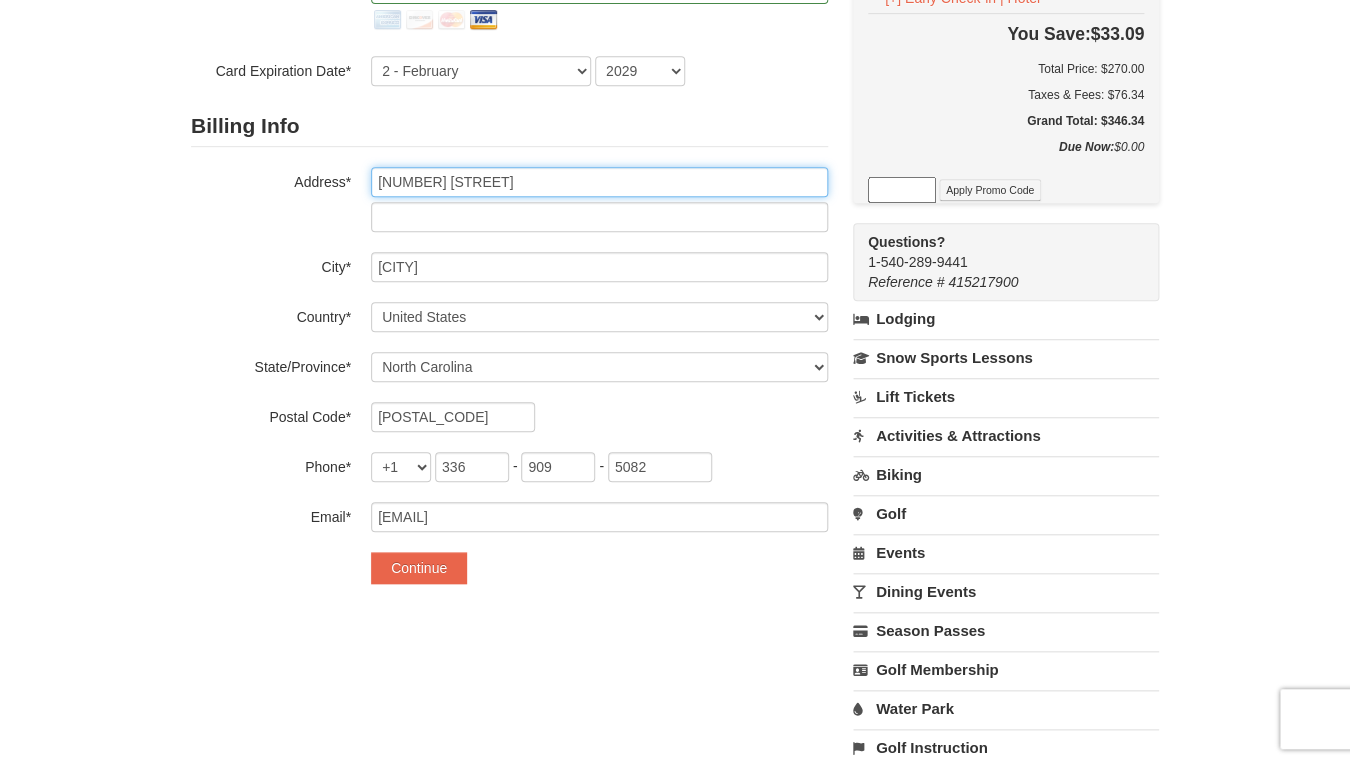 scroll, scrollTop: 310, scrollLeft: 0, axis: vertical 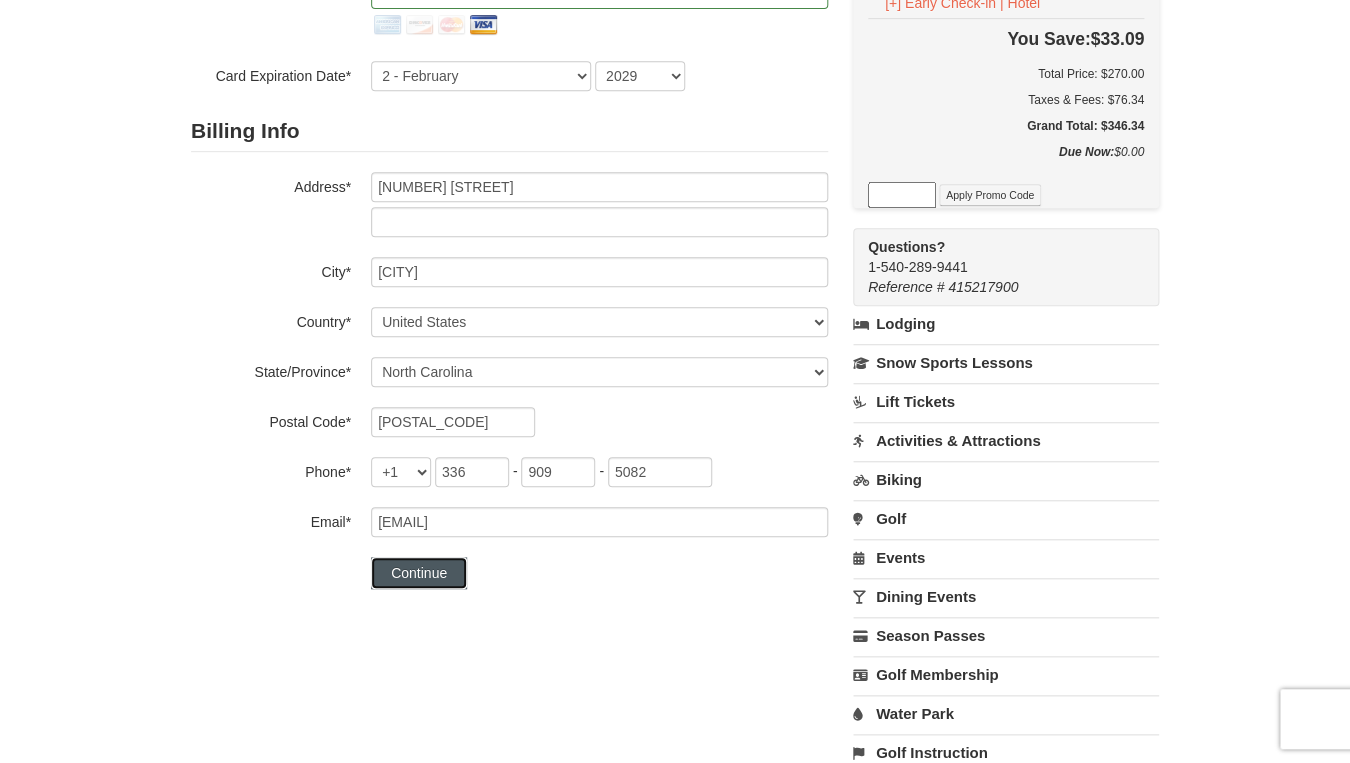 click on "Continue" at bounding box center [419, 573] 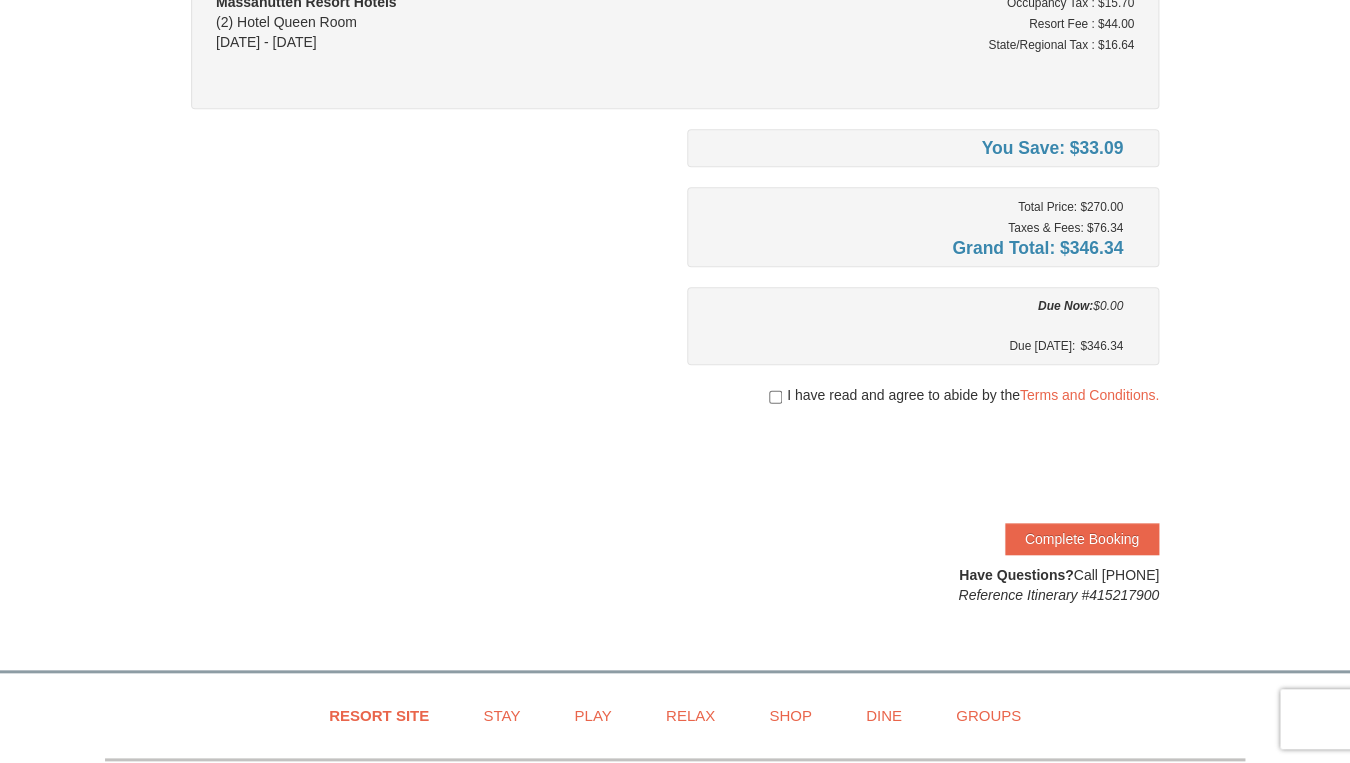 scroll, scrollTop: 264, scrollLeft: 0, axis: vertical 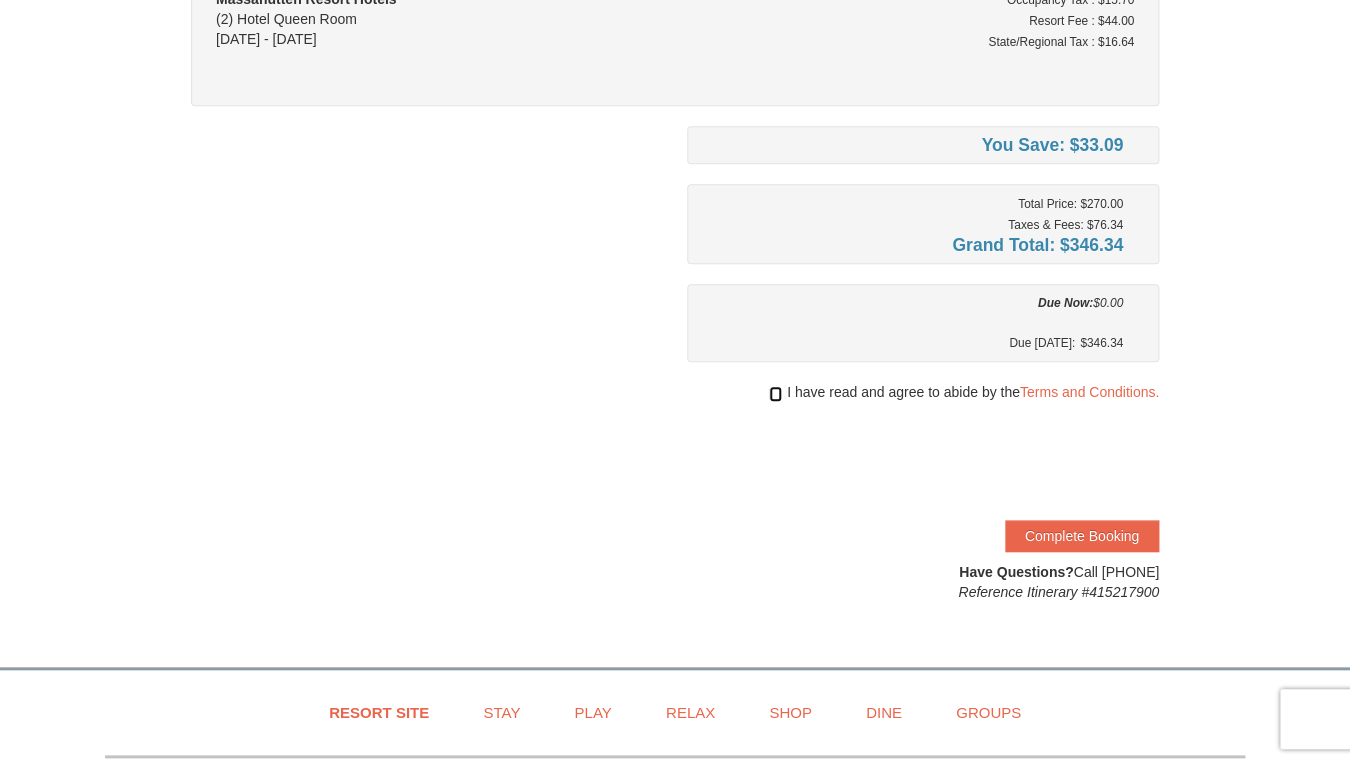 click at bounding box center (775, 394) 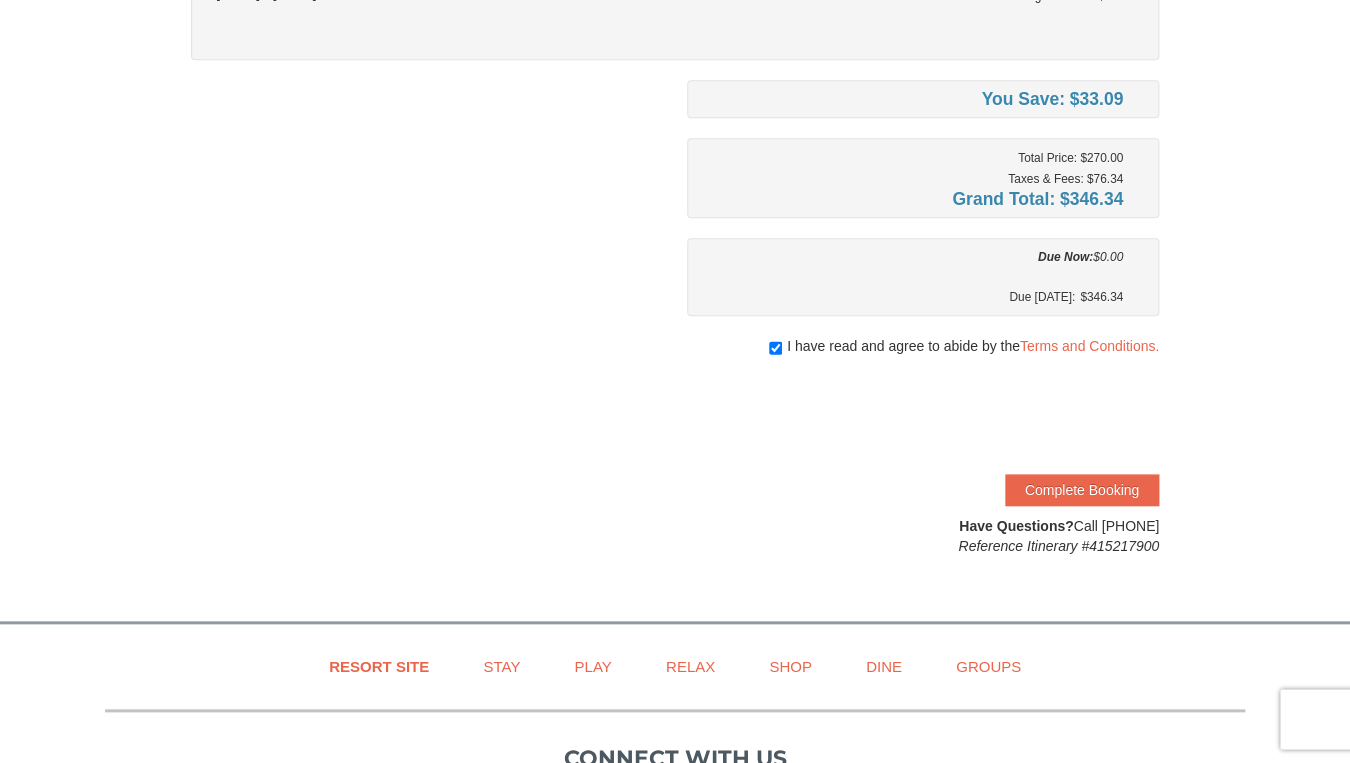 scroll, scrollTop: 354, scrollLeft: 0, axis: vertical 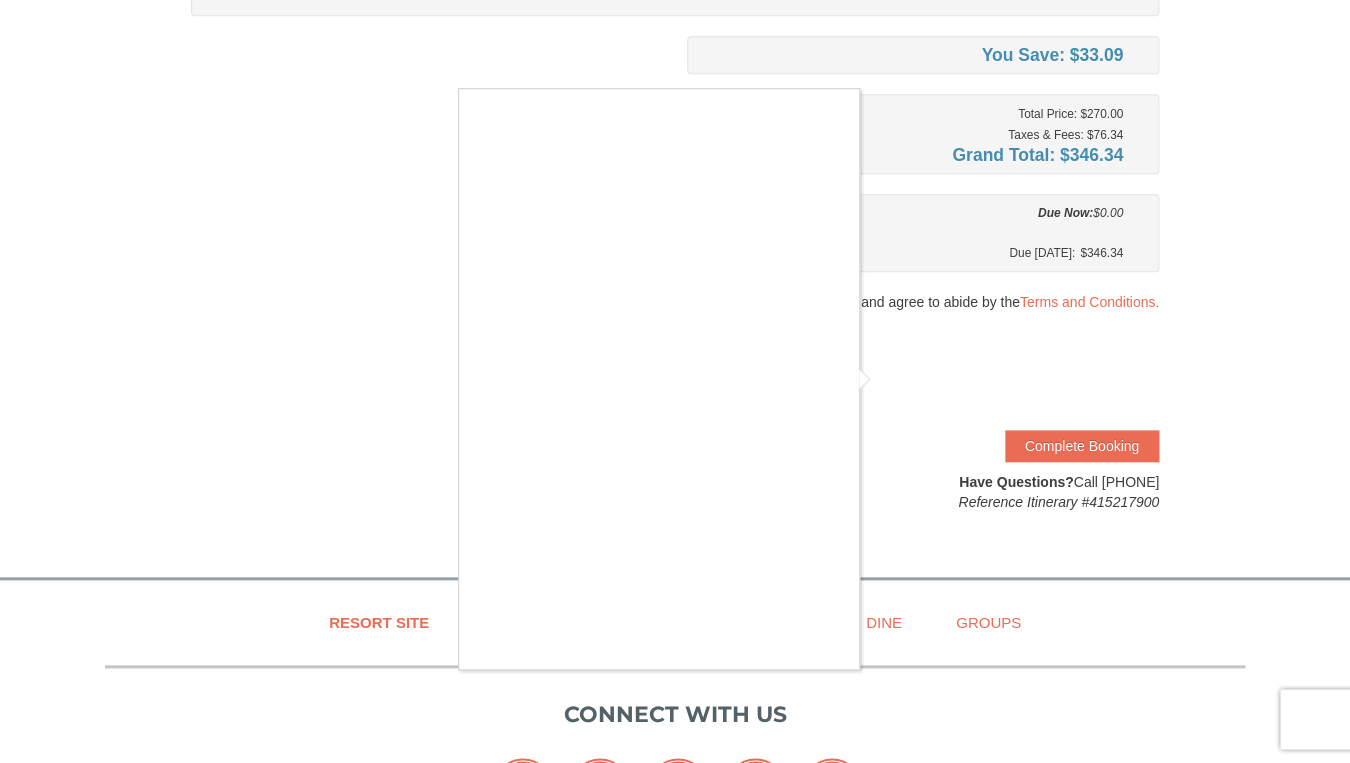 click at bounding box center [675, 381] 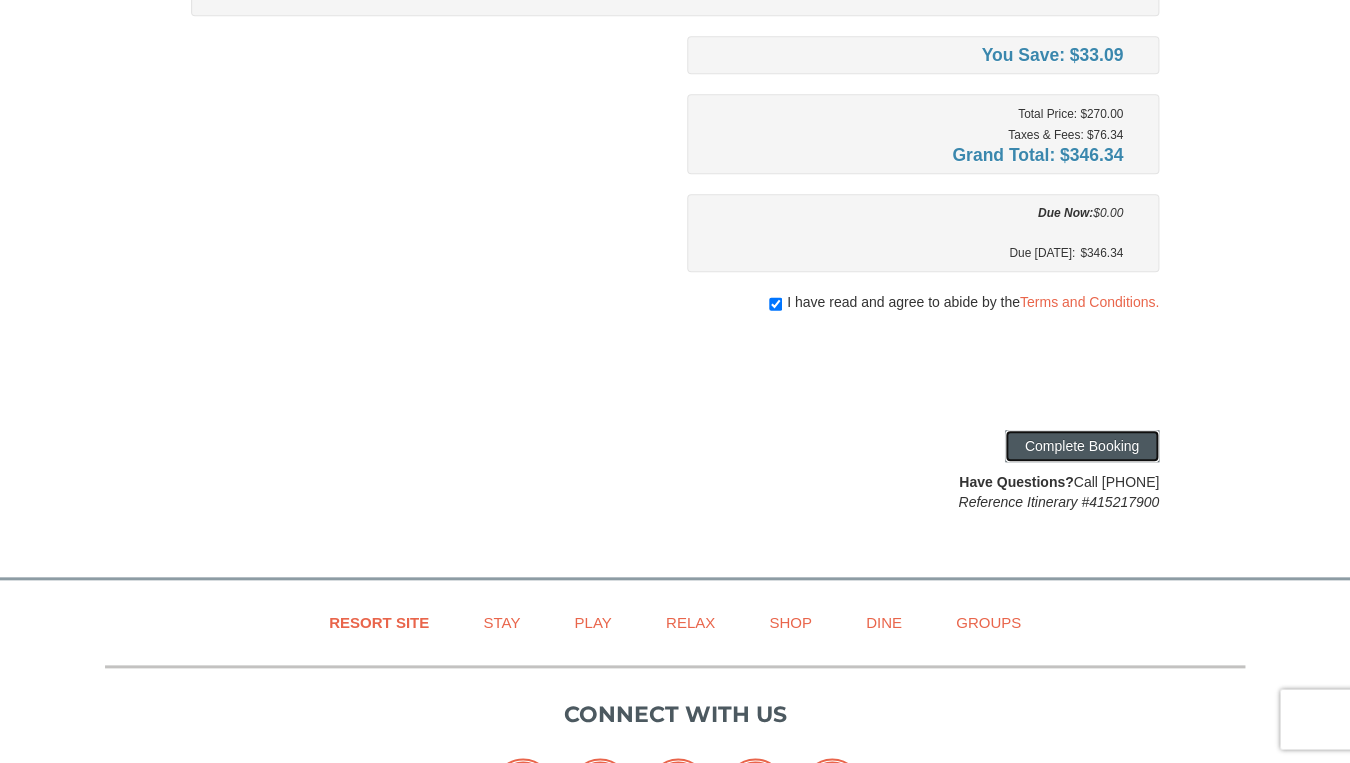 click on "Complete Booking" at bounding box center (1082, 446) 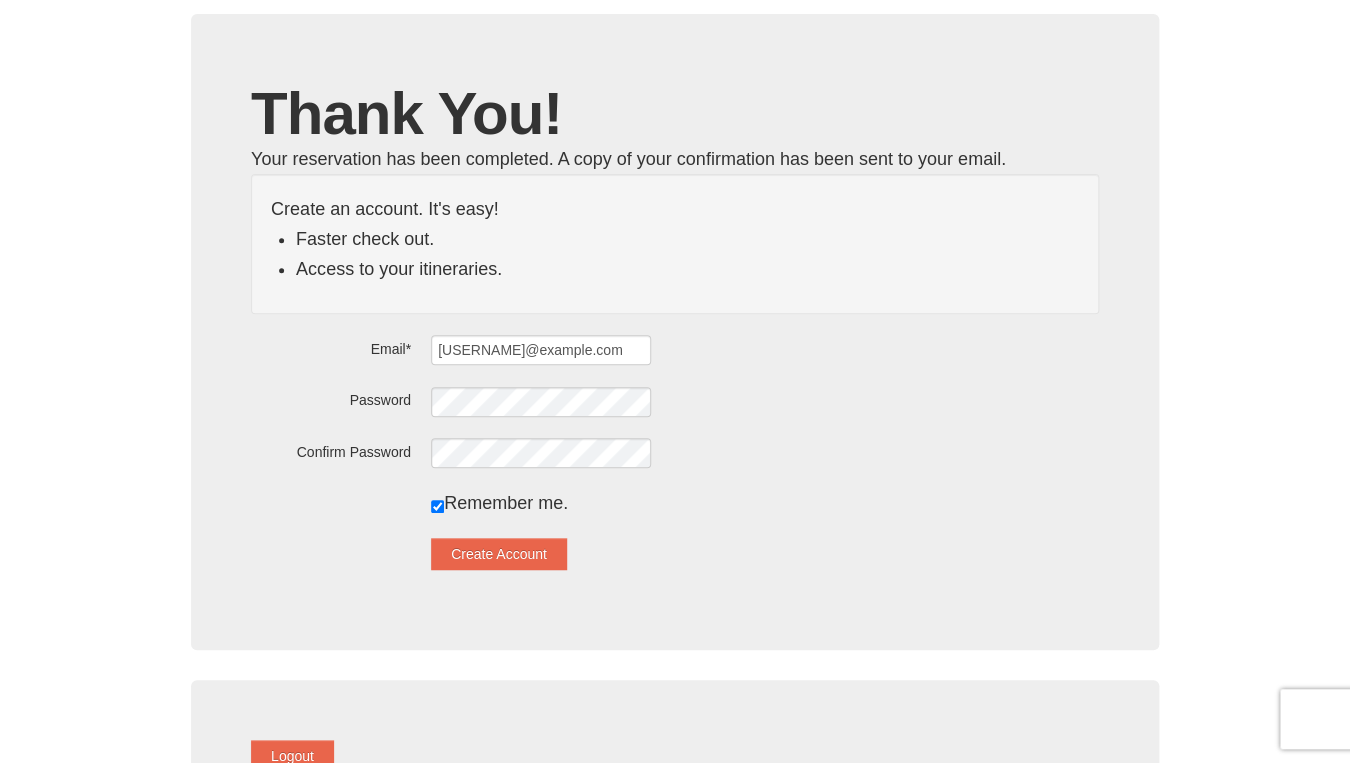 scroll, scrollTop: 100, scrollLeft: 0, axis: vertical 